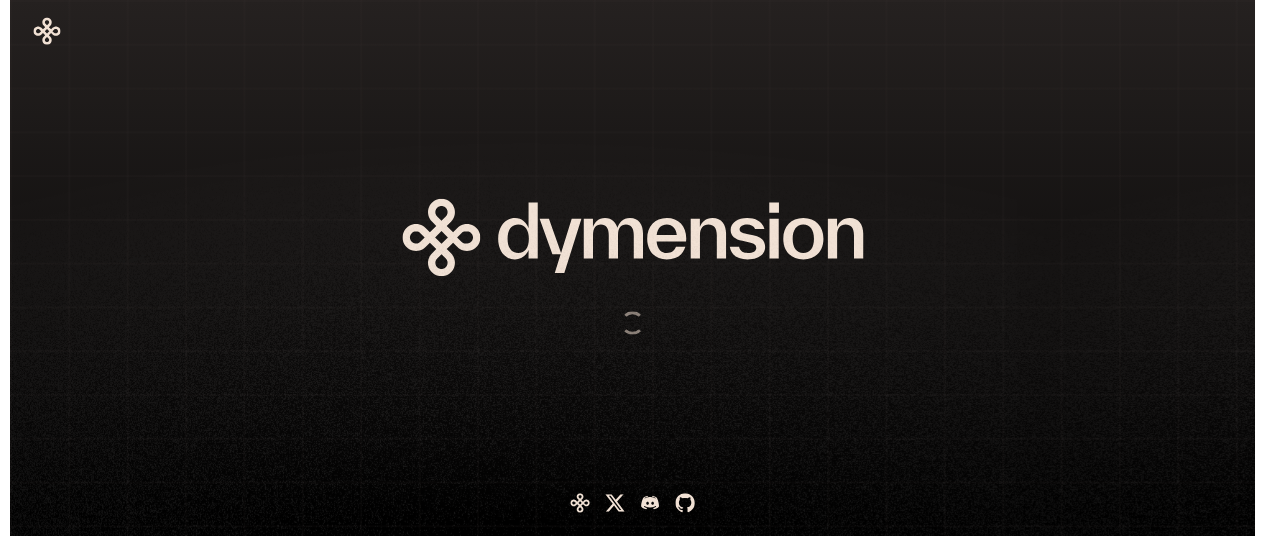 scroll, scrollTop: 0, scrollLeft: 0, axis: both 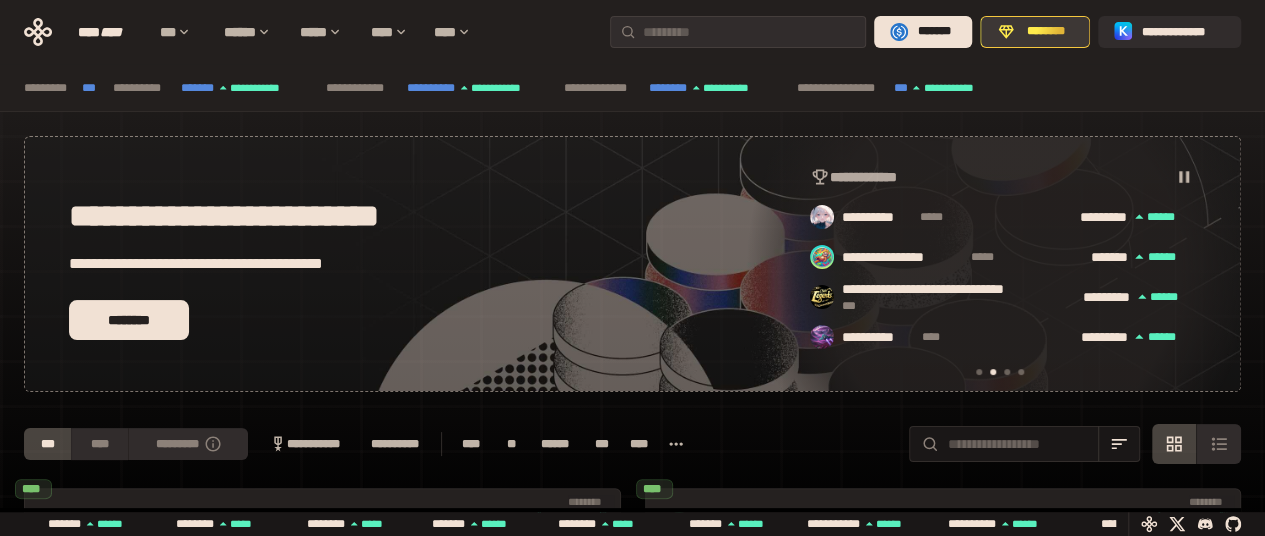 click on "********" at bounding box center (1046, 32) 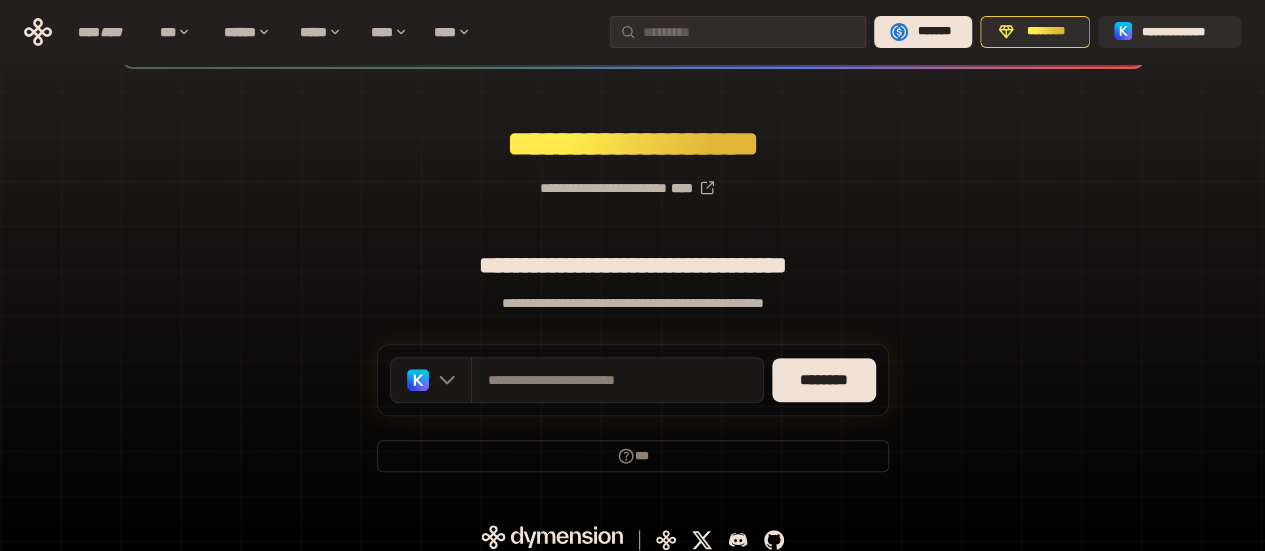 scroll, scrollTop: 231, scrollLeft: 0, axis: vertical 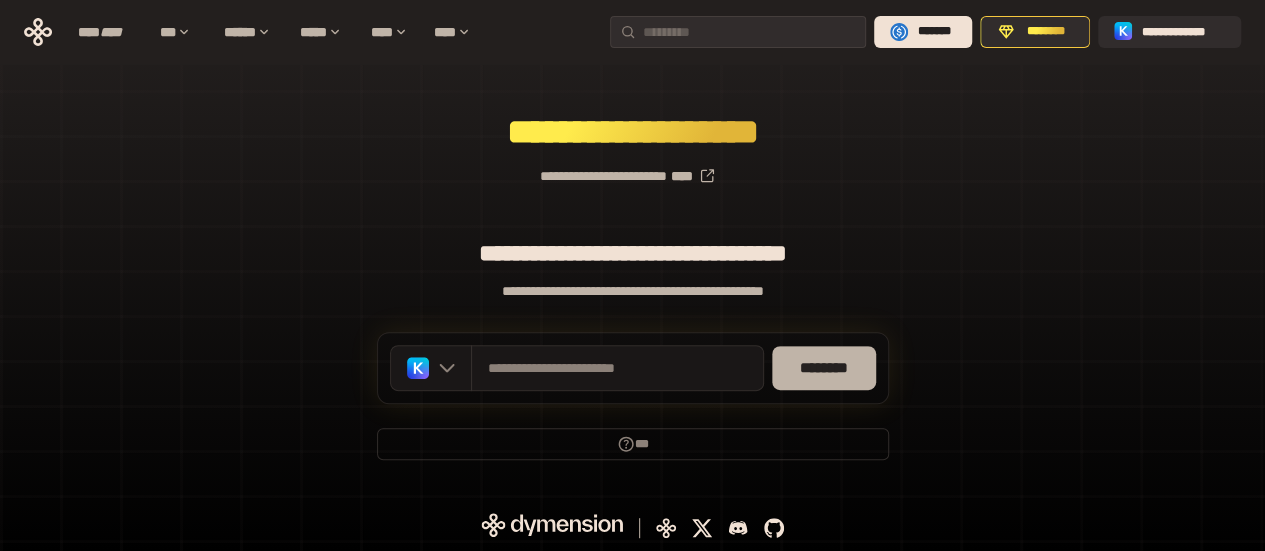 click on "********" at bounding box center (824, 368) 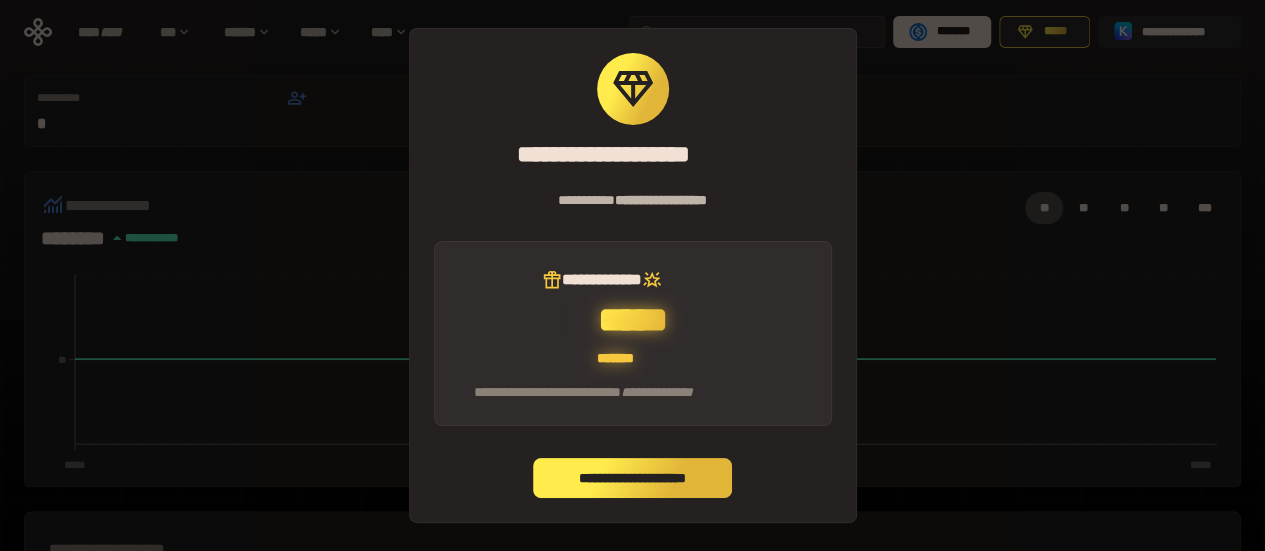 click on "**********" at bounding box center [633, 478] 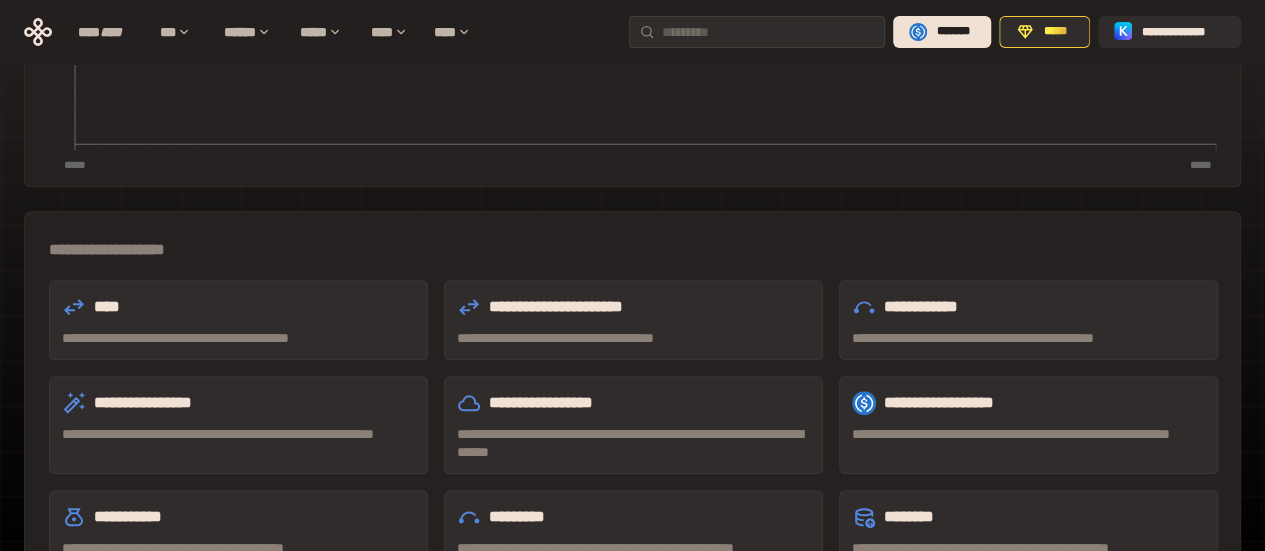 scroll, scrollTop: 131, scrollLeft: 0, axis: vertical 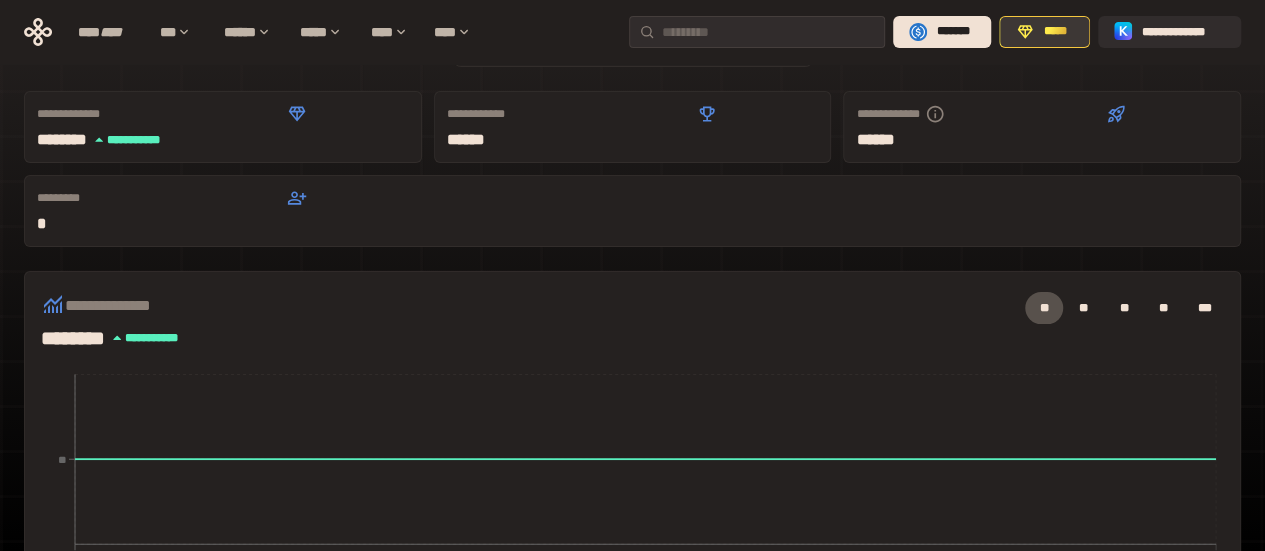 click on "*****" at bounding box center [1055, 32] 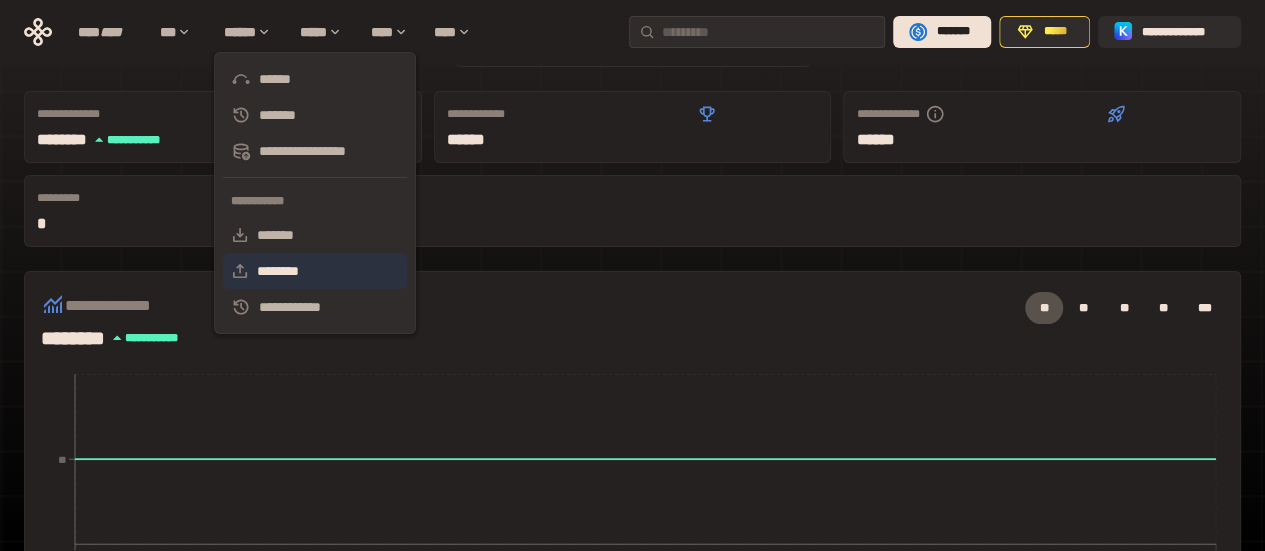click on "********" at bounding box center [315, 271] 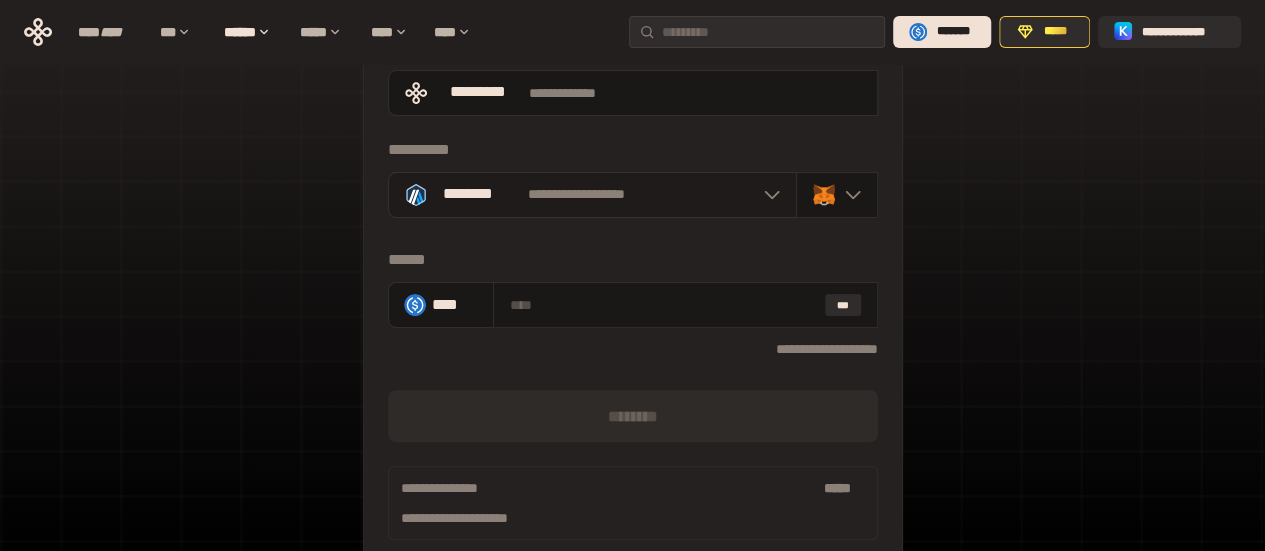 click on "**********" at bounding box center (577, 195) 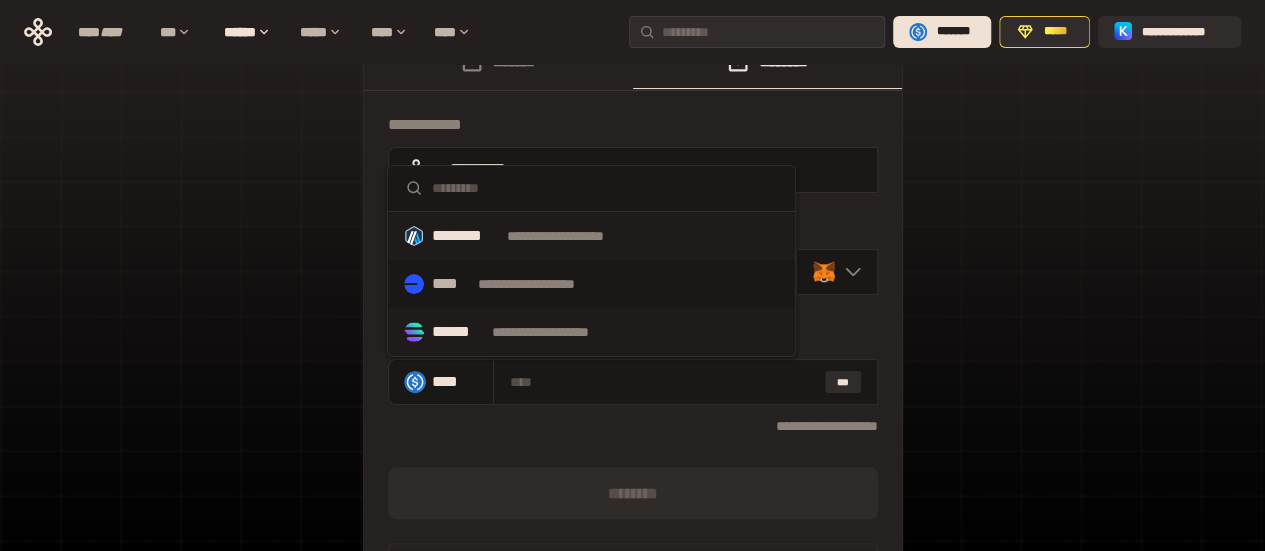 scroll, scrollTop: 35, scrollLeft: 0, axis: vertical 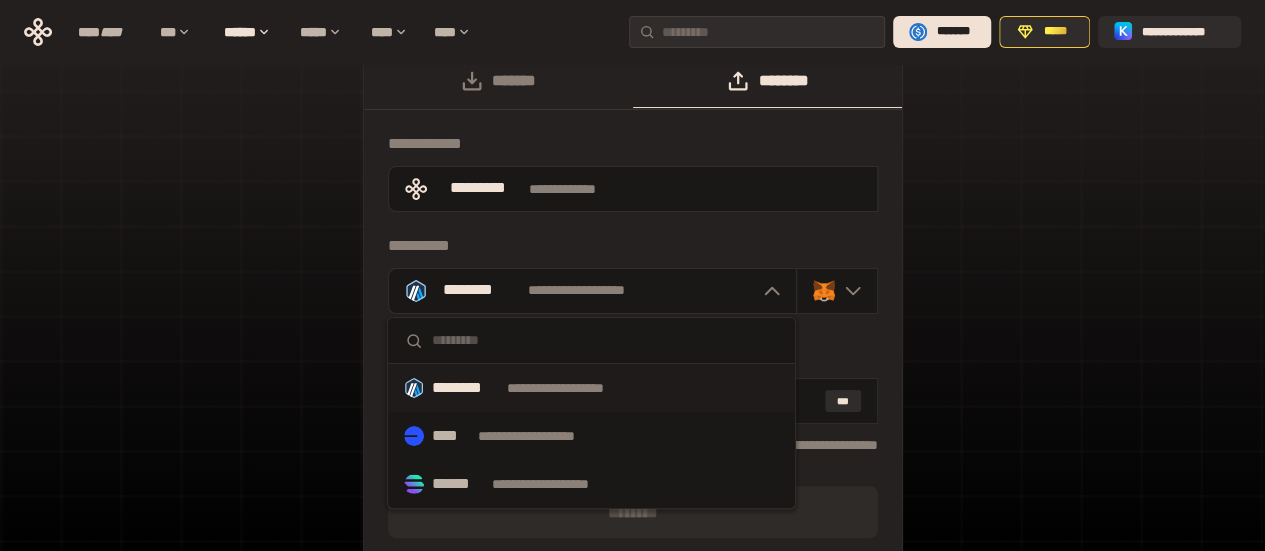 click on "**********" at bounding box center [632, 367] 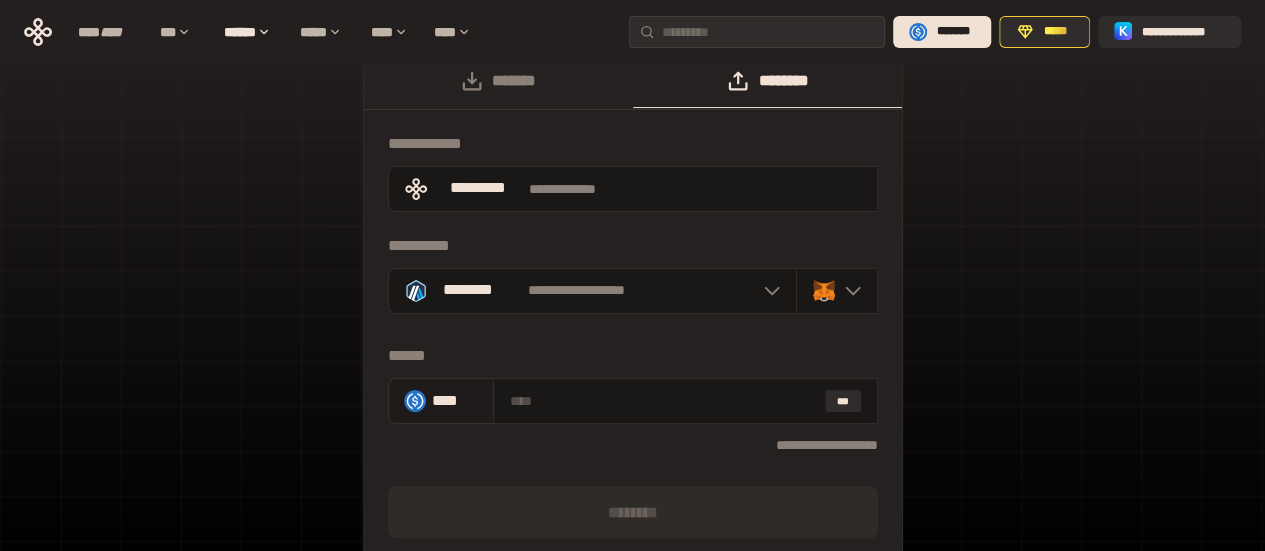 click on "****" at bounding box center (454, 400) 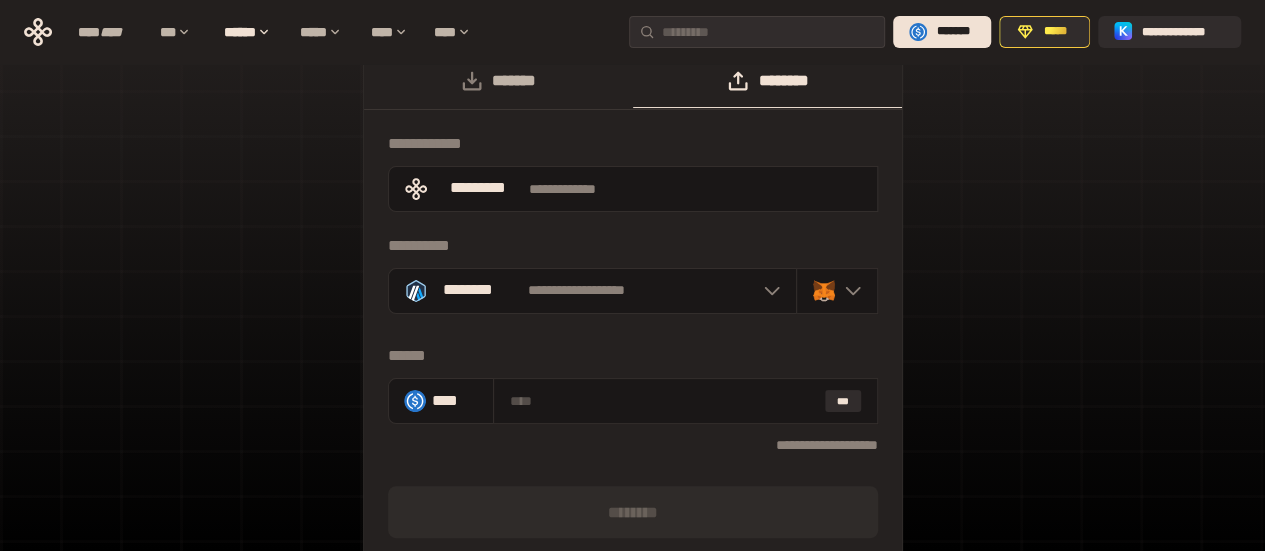 click on "*******" at bounding box center (498, 81) 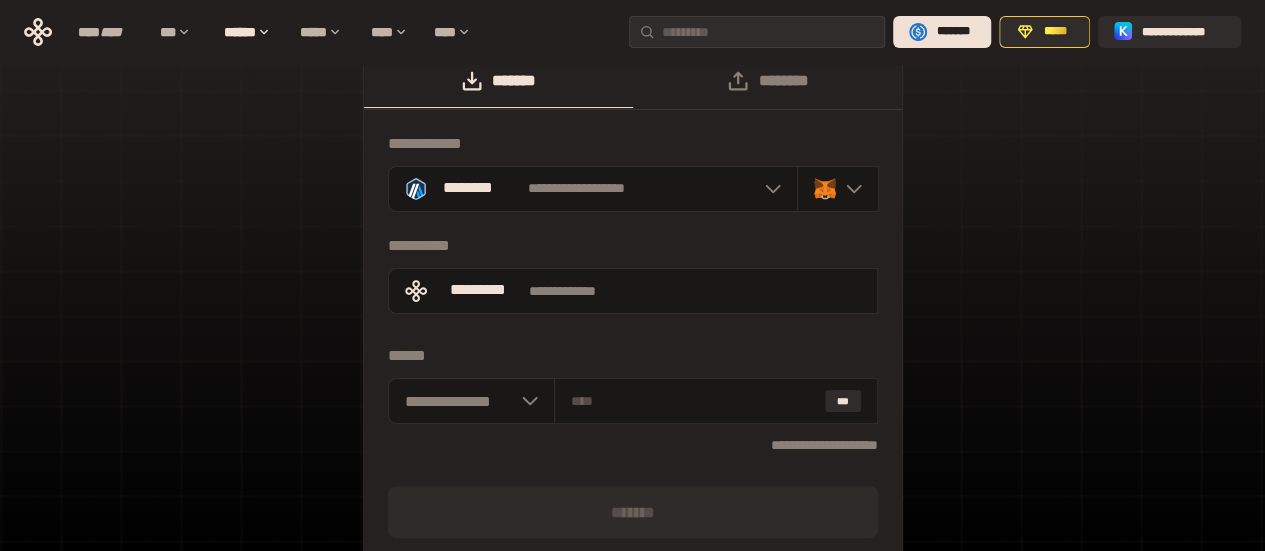 click on "**********" at bounding box center [632, 367] 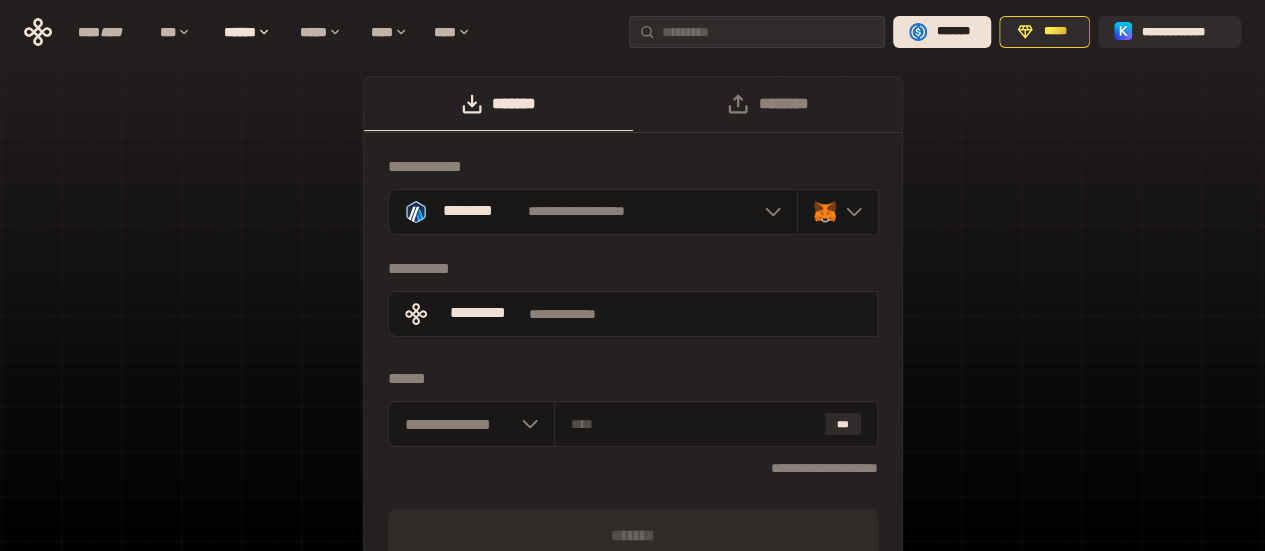 scroll, scrollTop: 0, scrollLeft: 0, axis: both 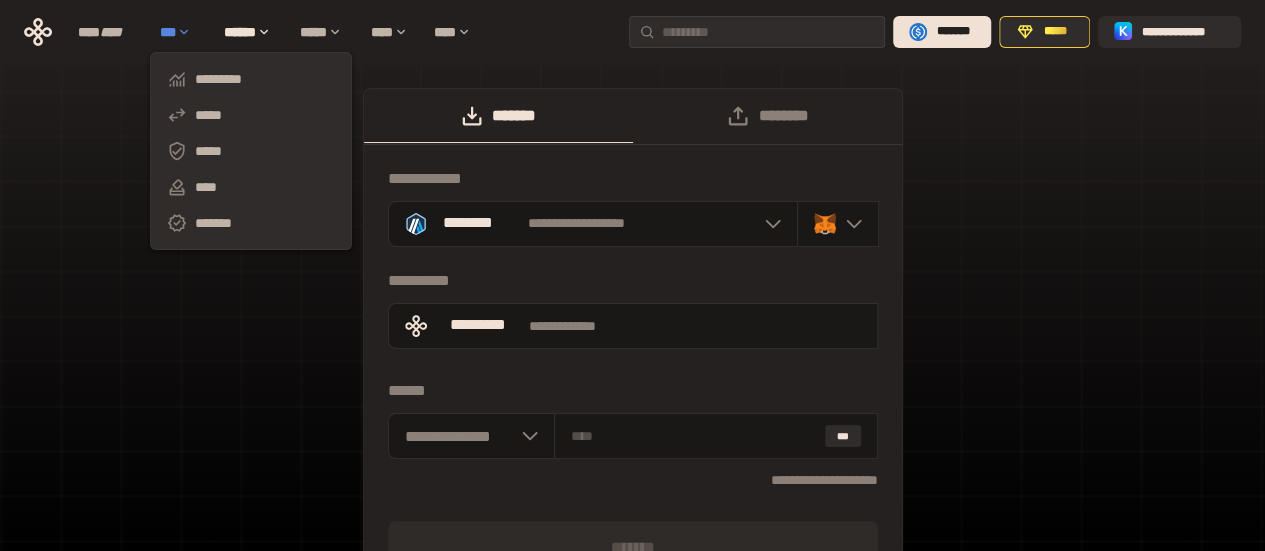 click on "***" at bounding box center (182, 32) 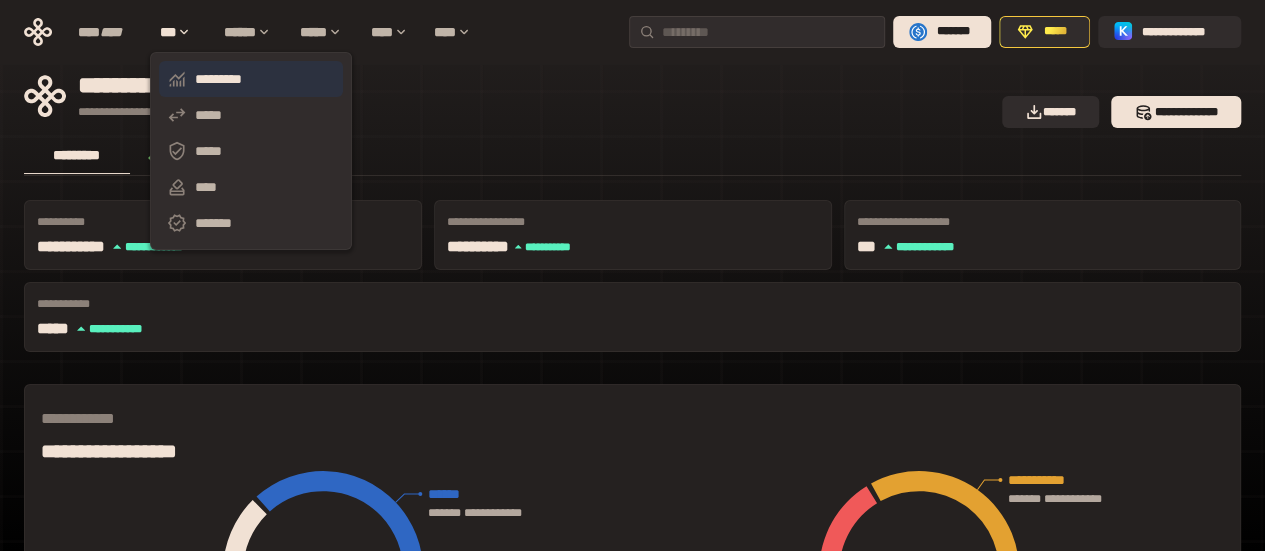 click on "*********" at bounding box center (251, 79) 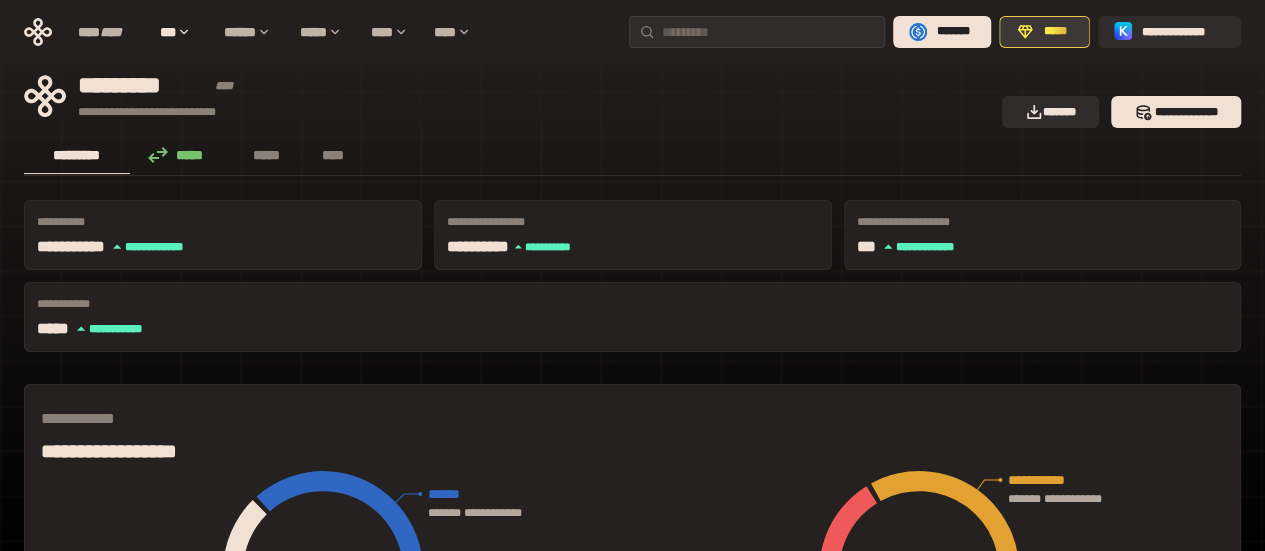 click on "*****" at bounding box center [1055, 32] 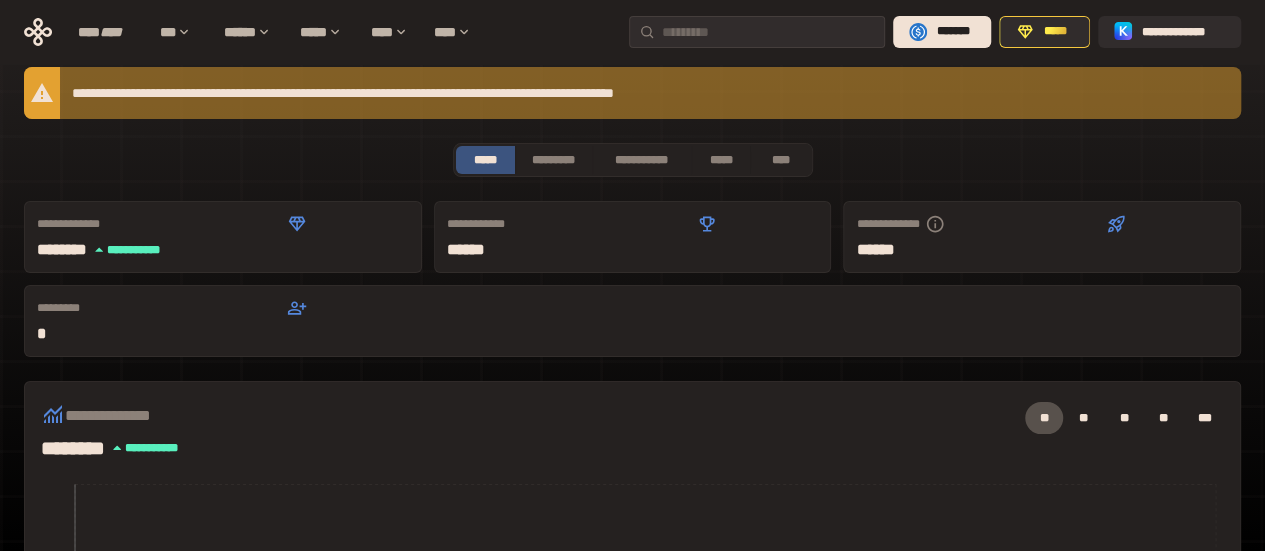 scroll, scrollTop: 9, scrollLeft: 0, axis: vertical 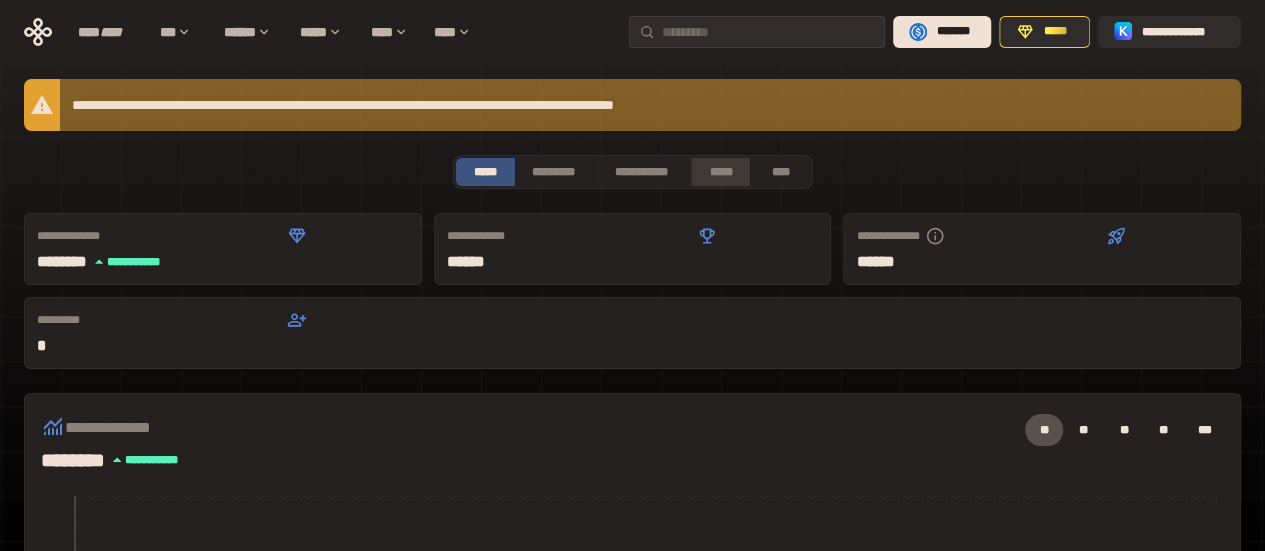click on "*****" at bounding box center (721, 172) 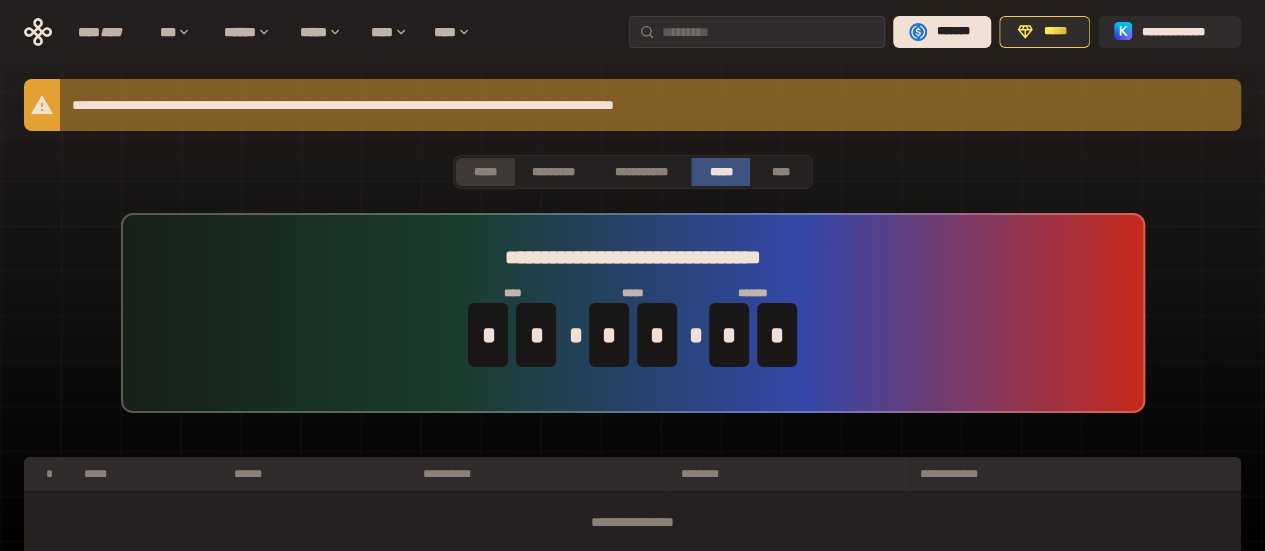 click on "*****" at bounding box center [485, 172] 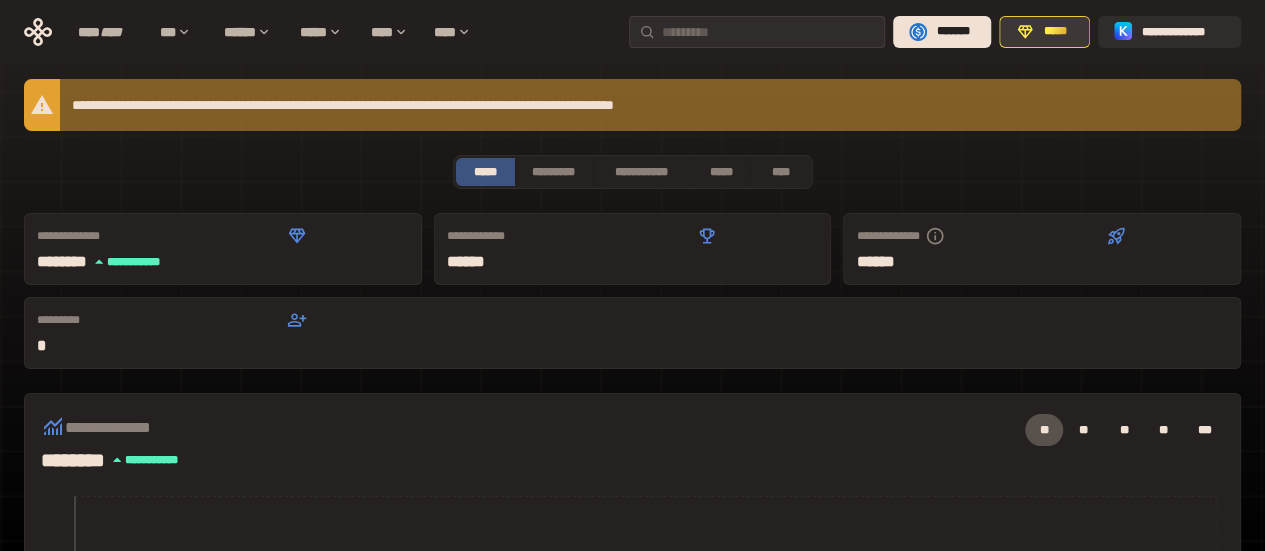 click 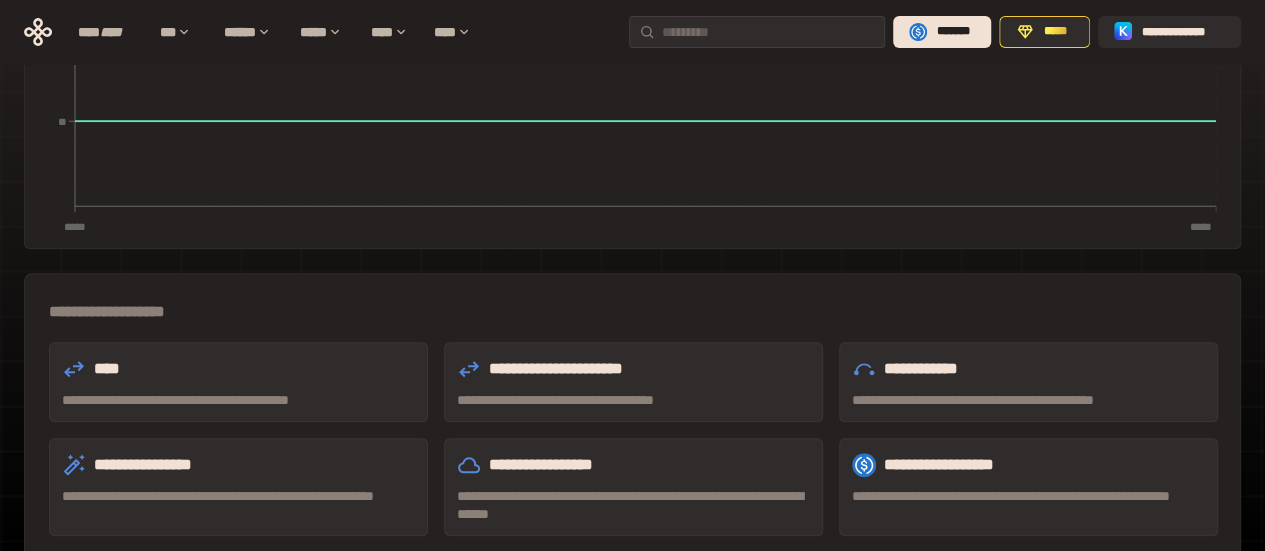scroll, scrollTop: 509, scrollLeft: 0, axis: vertical 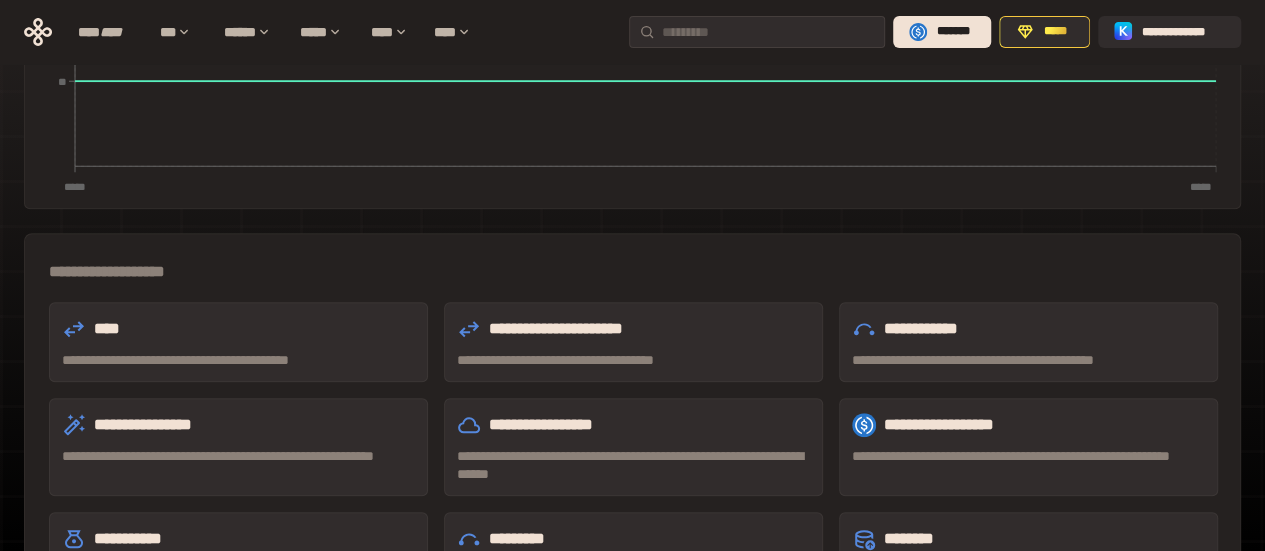 click on "**********" at bounding box center (238, 360) 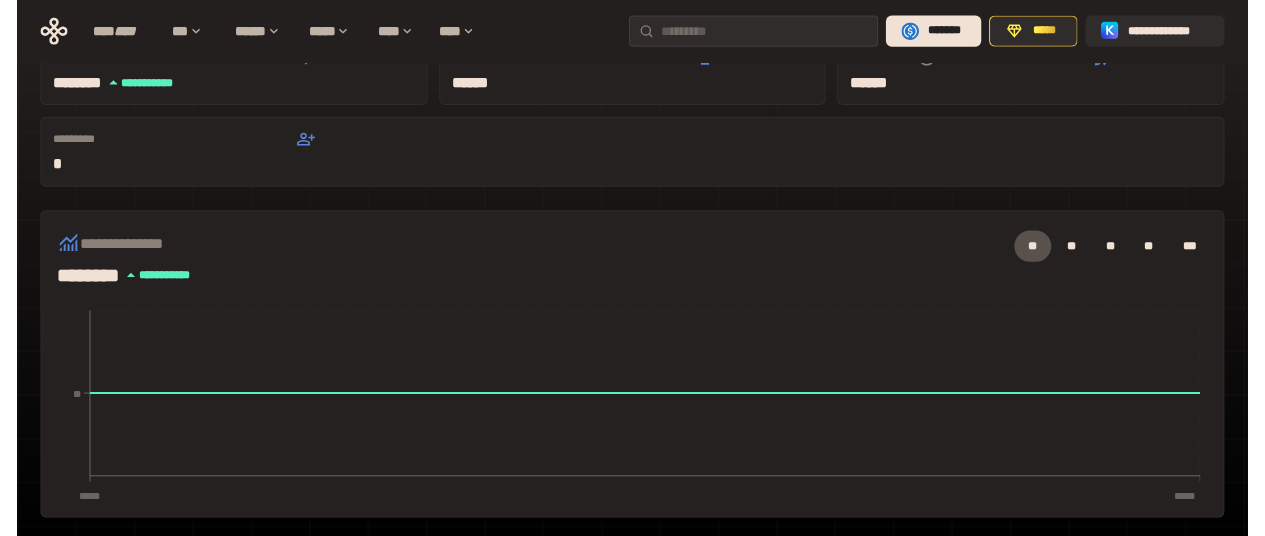 scroll, scrollTop: 0, scrollLeft: 0, axis: both 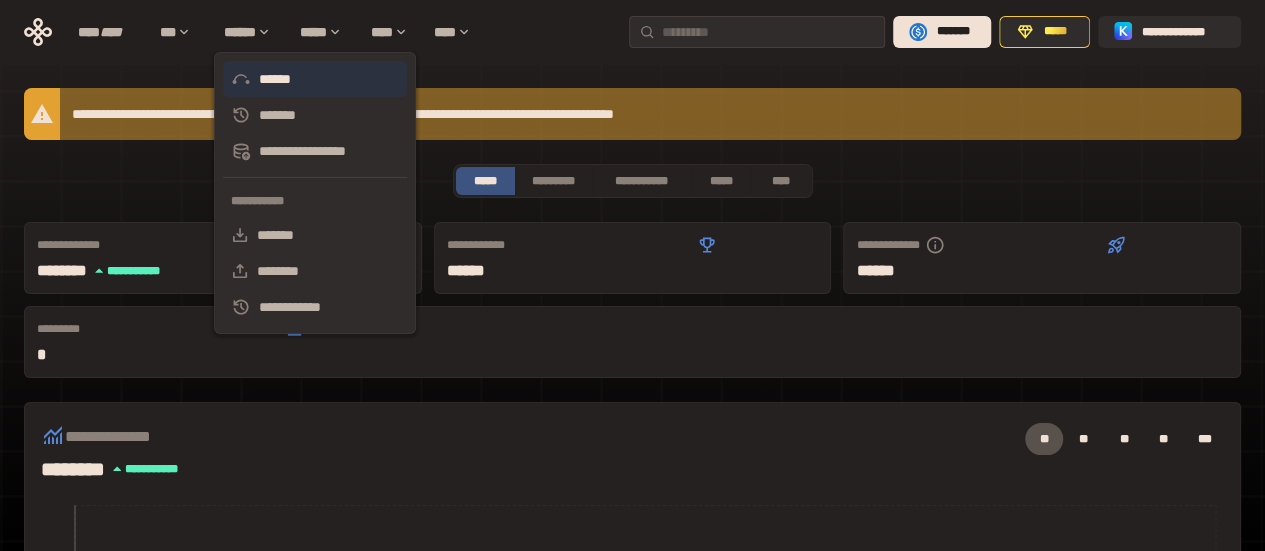 click on "******" at bounding box center [315, 79] 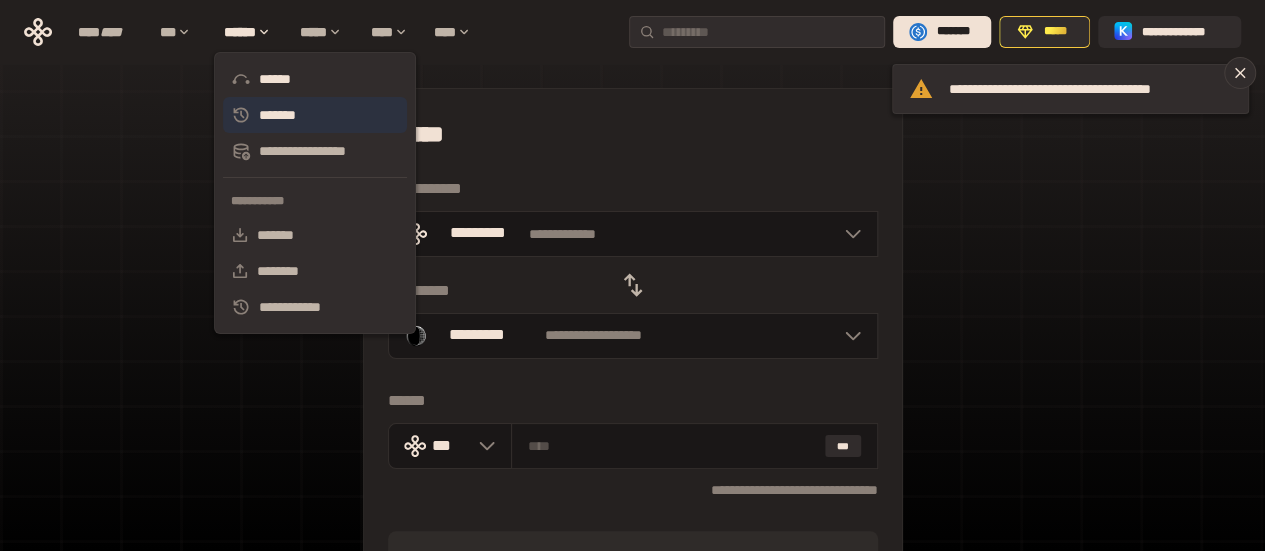 click on "*******" at bounding box center (315, 115) 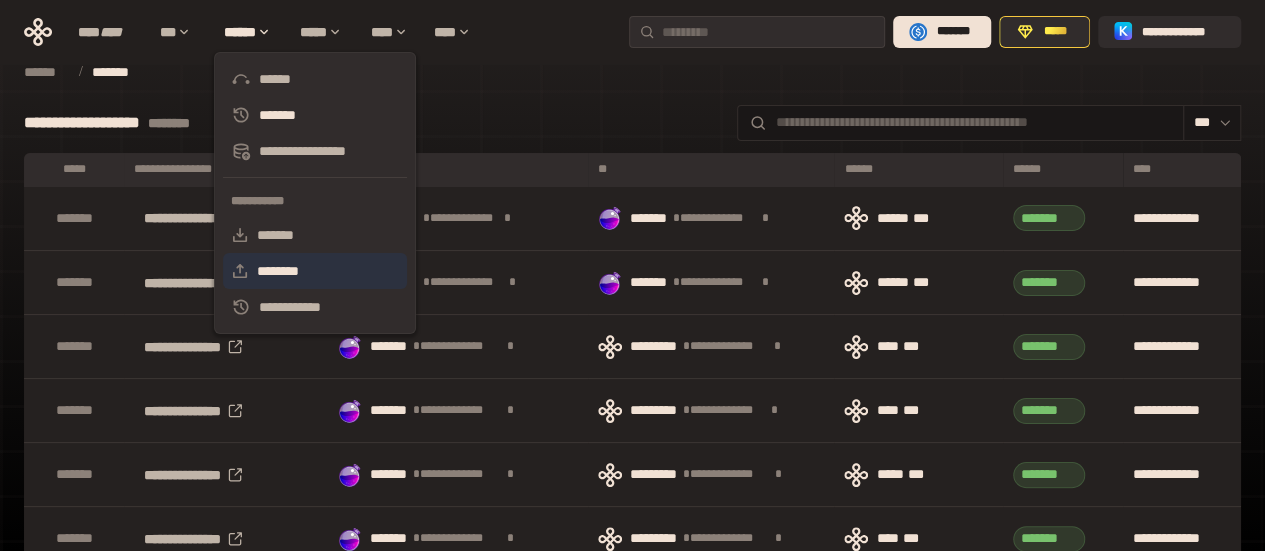 click on "********" at bounding box center [315, 271] 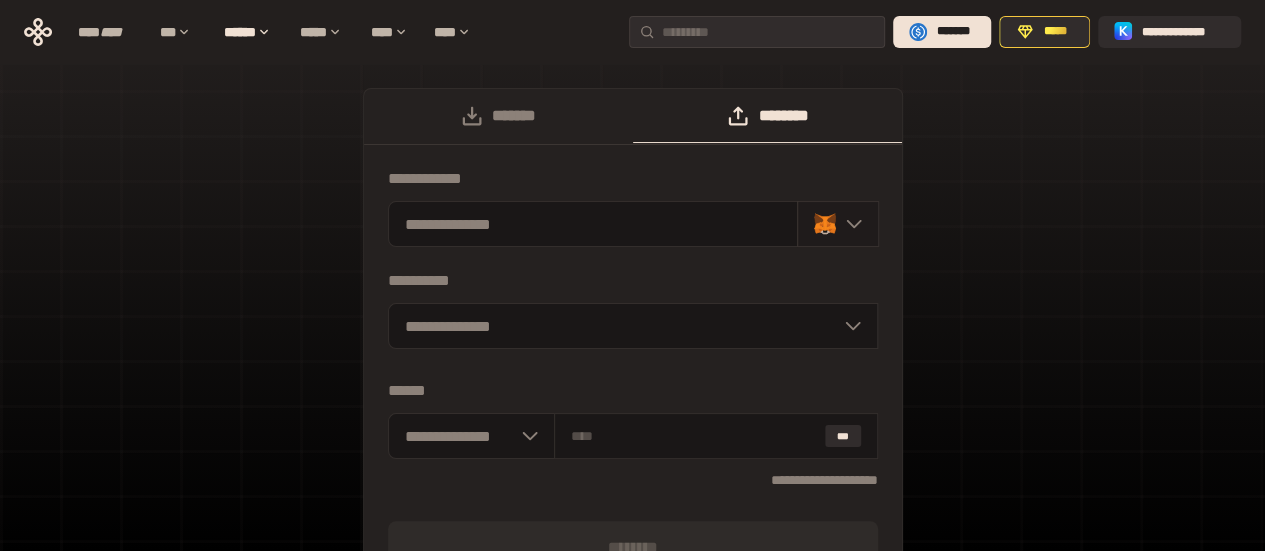 click 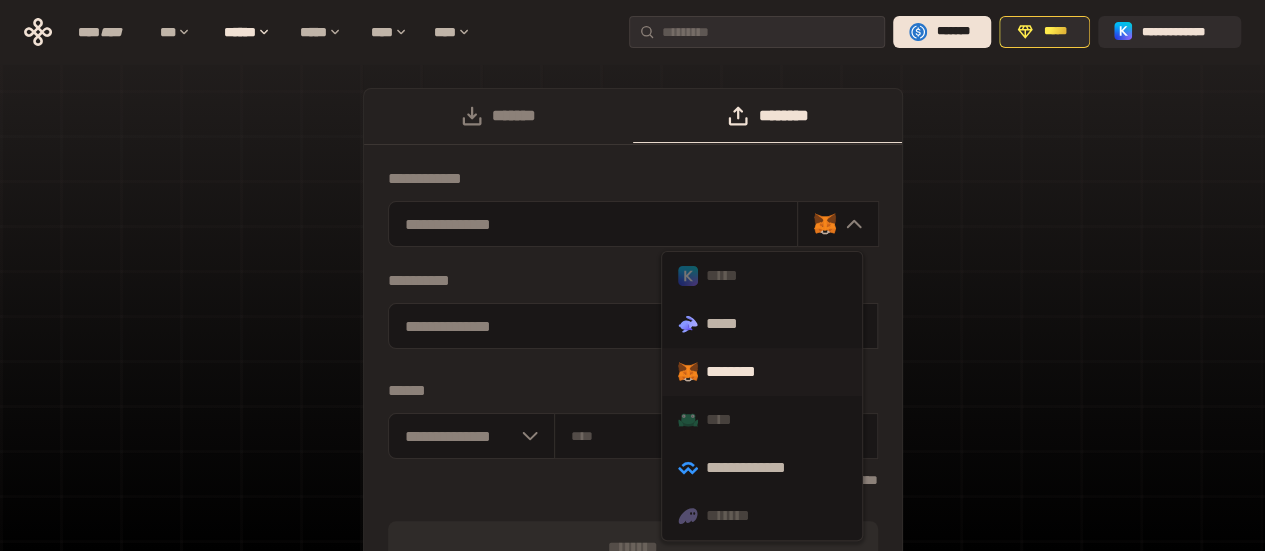 click on "*****" at bounding box center [762, 276] 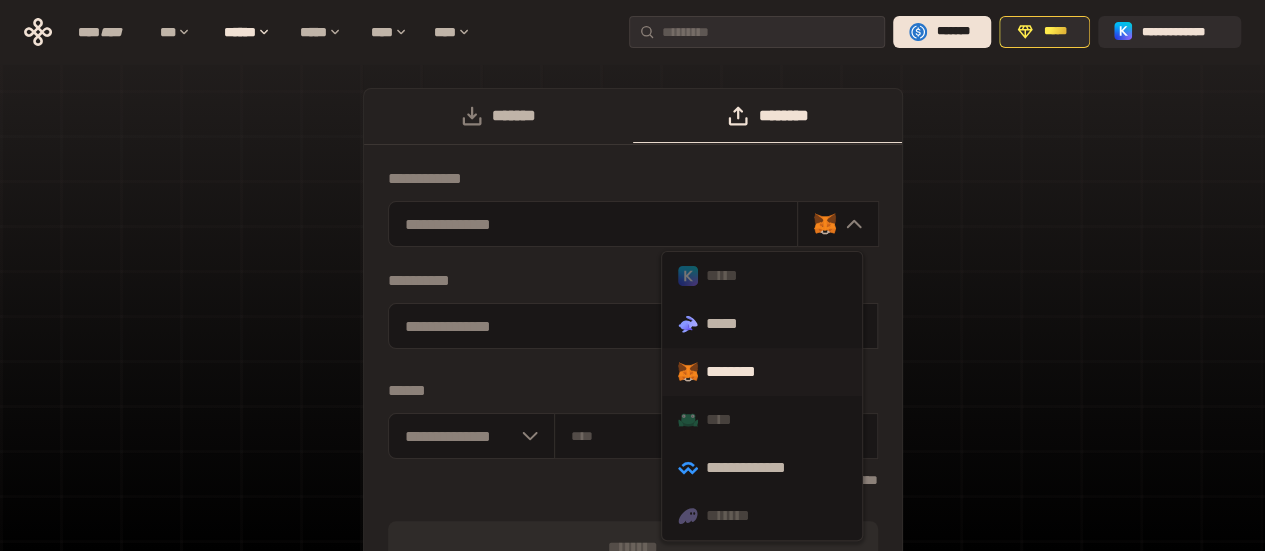 click on "*******" at bounding box center [498, 116] 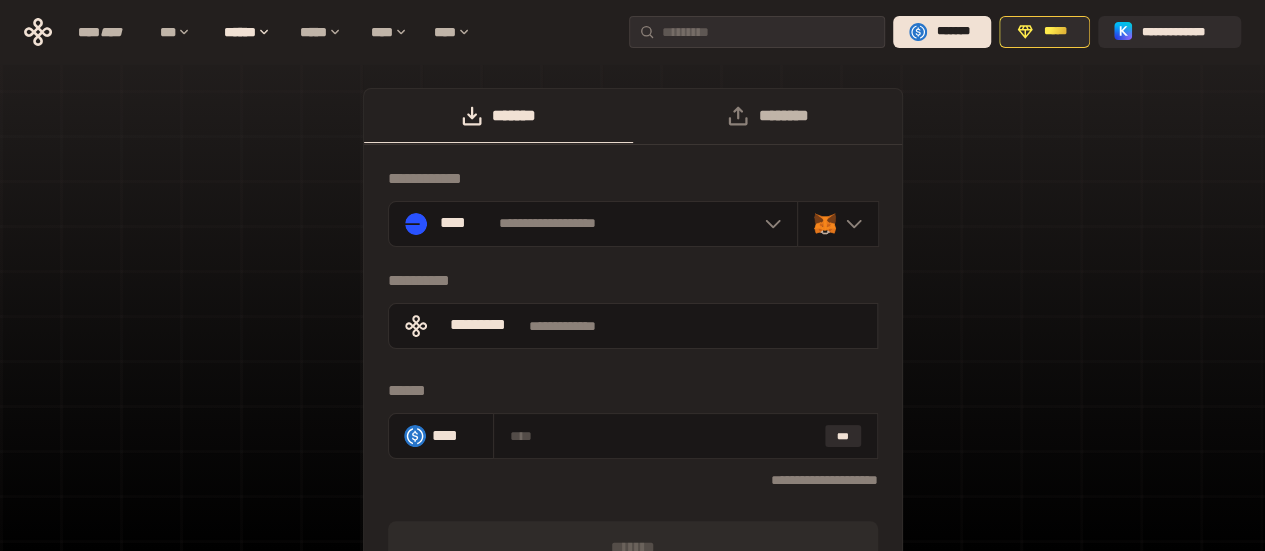 click on "********" at bounding box center (767, 116) 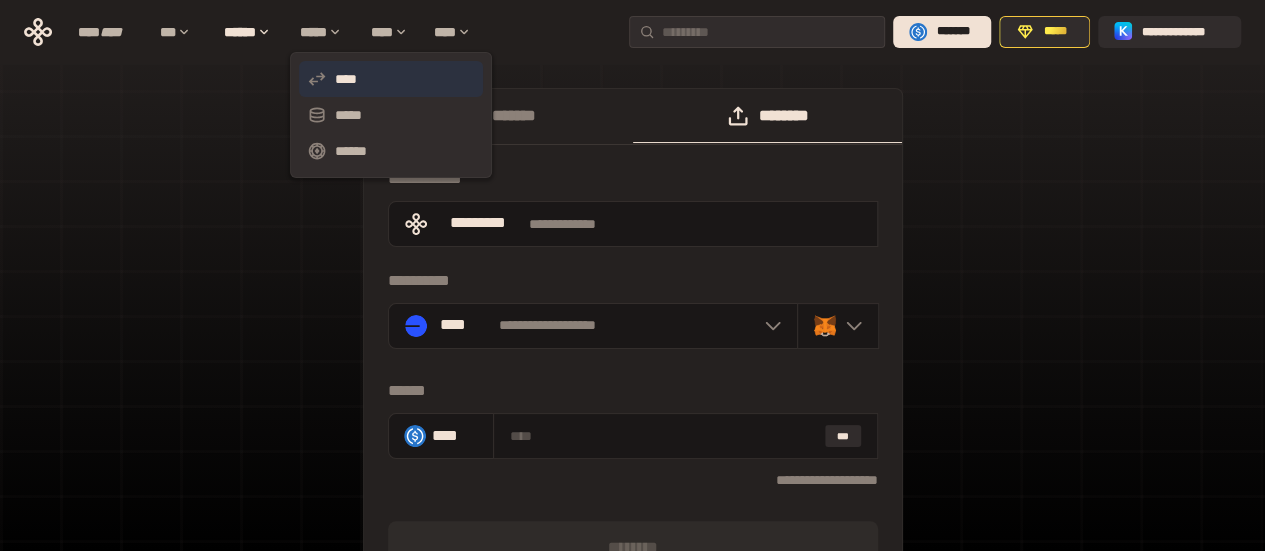 click on "****" at bounding box center [391, 79] 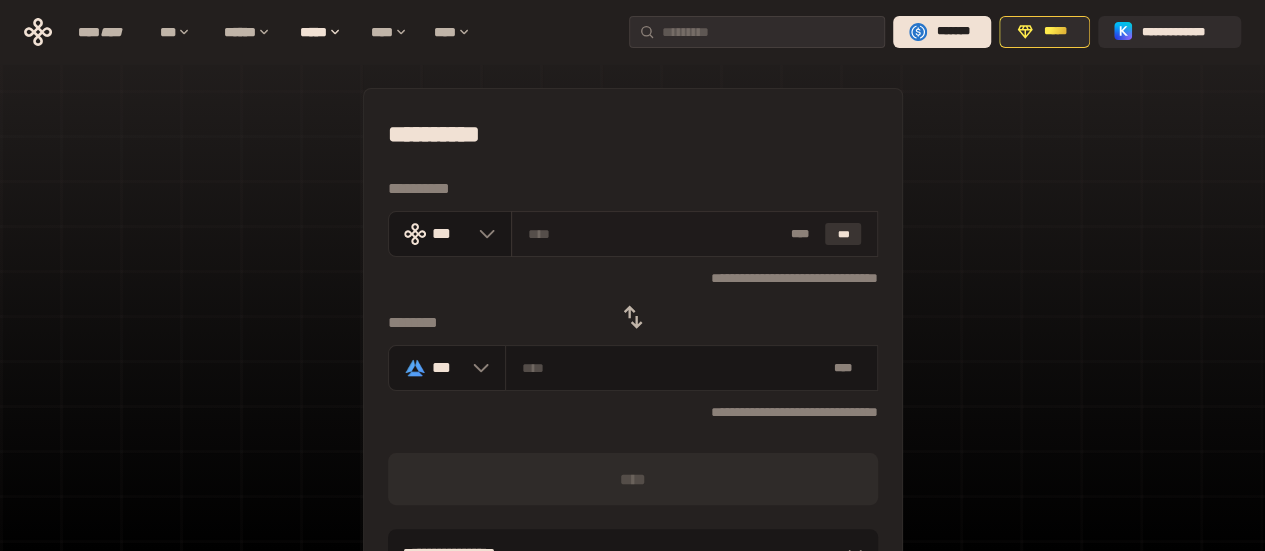 click on "***" at bounding box center [843, 234] 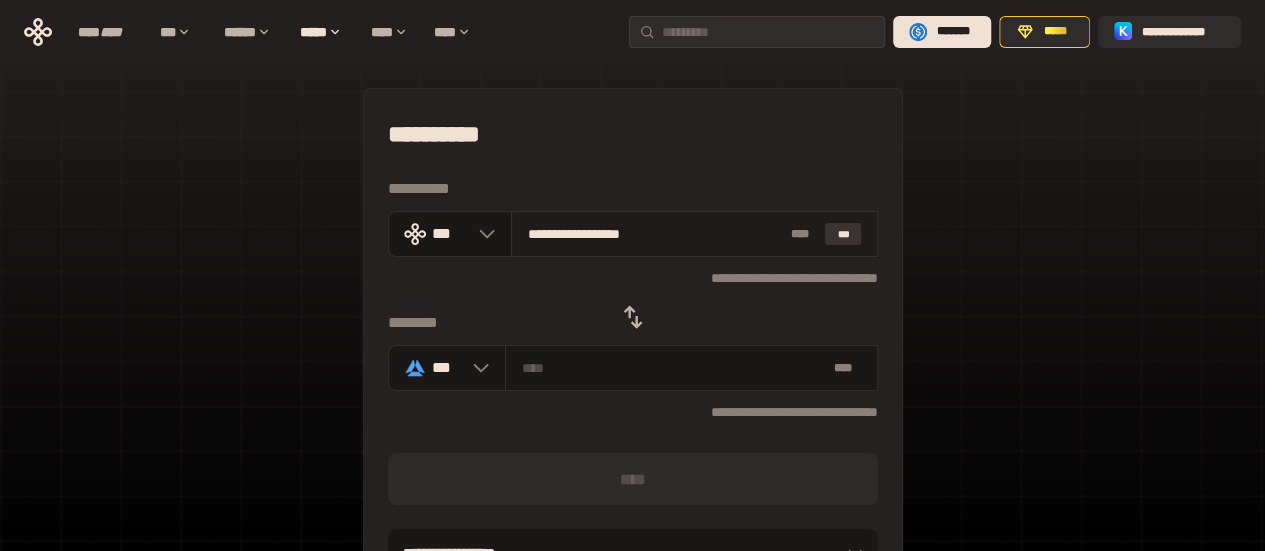 type on "**********" 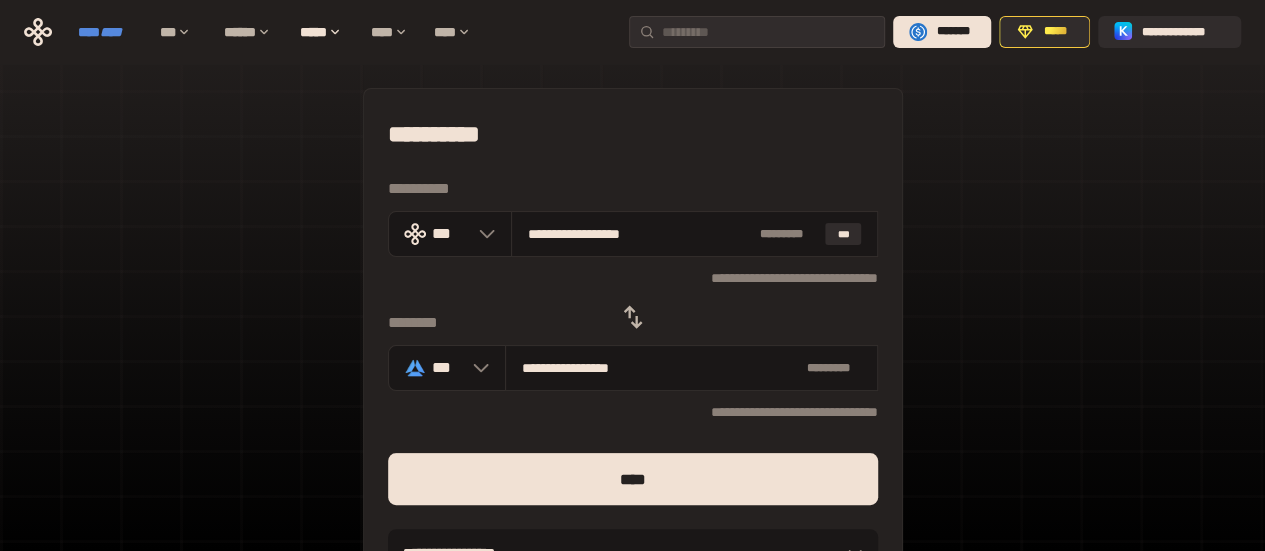 click on "****" at bounding box center (111, 32) 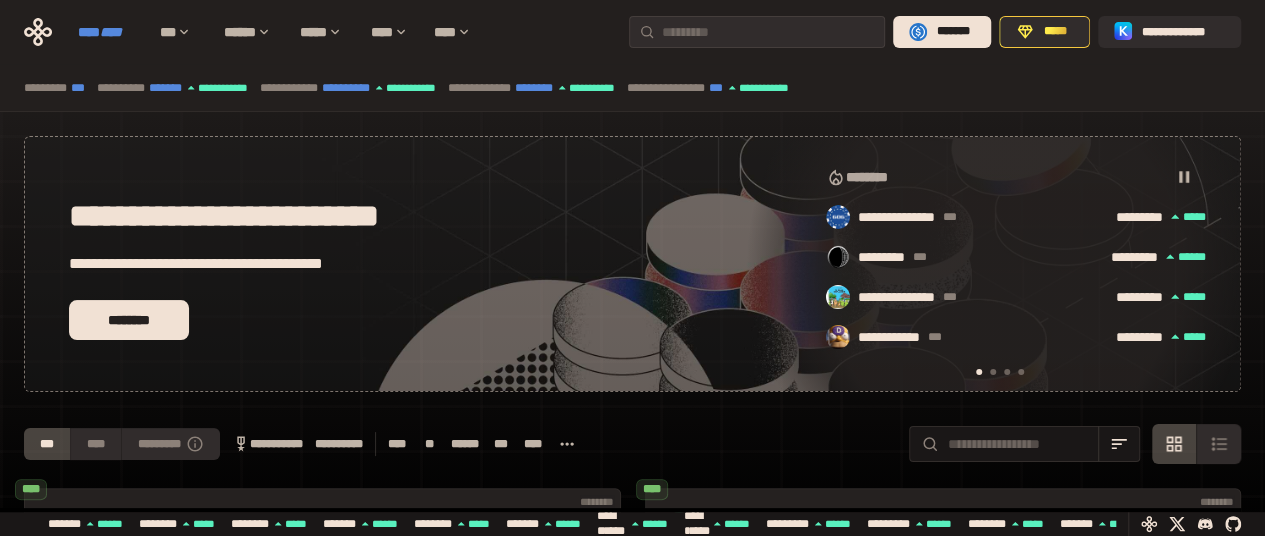 click on "****" at bounding box center [111, 32] 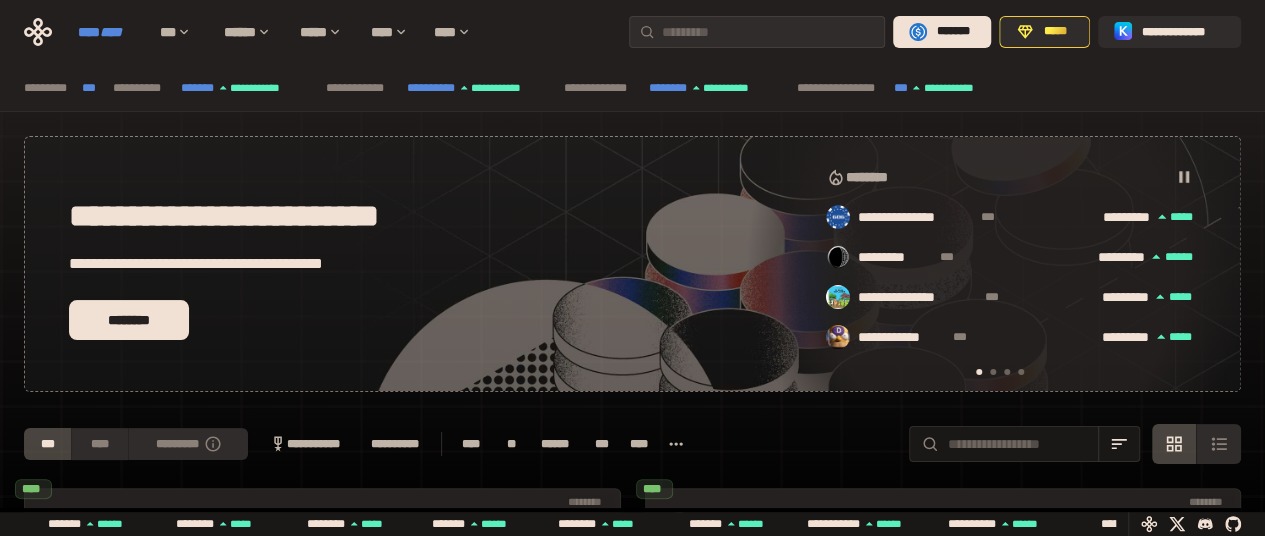 scroll, scrollTop: 0, scrollLeft: 16, axis: horizontal 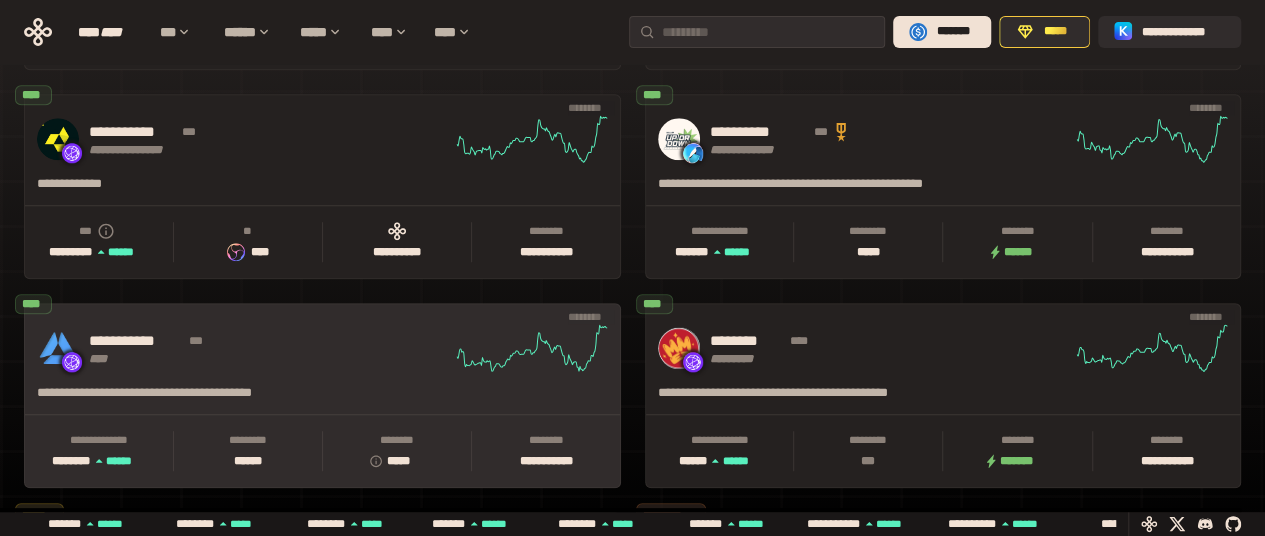 click on "**********" at bounding box center (136, 341) 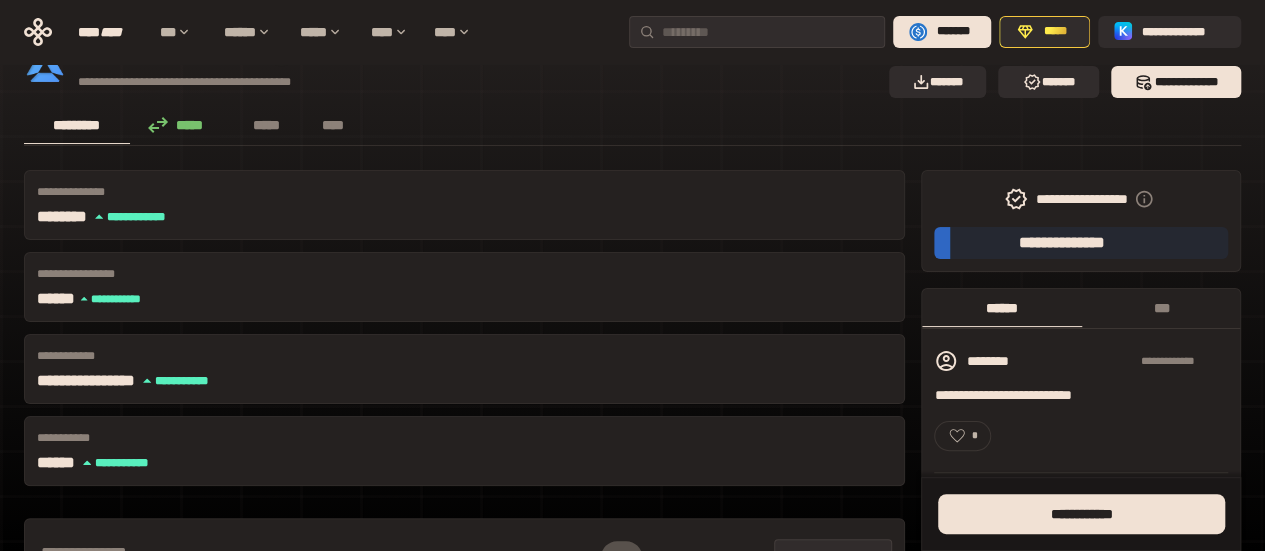 scroll, scrollTop: 0, scrollLeft: 0, axis: both 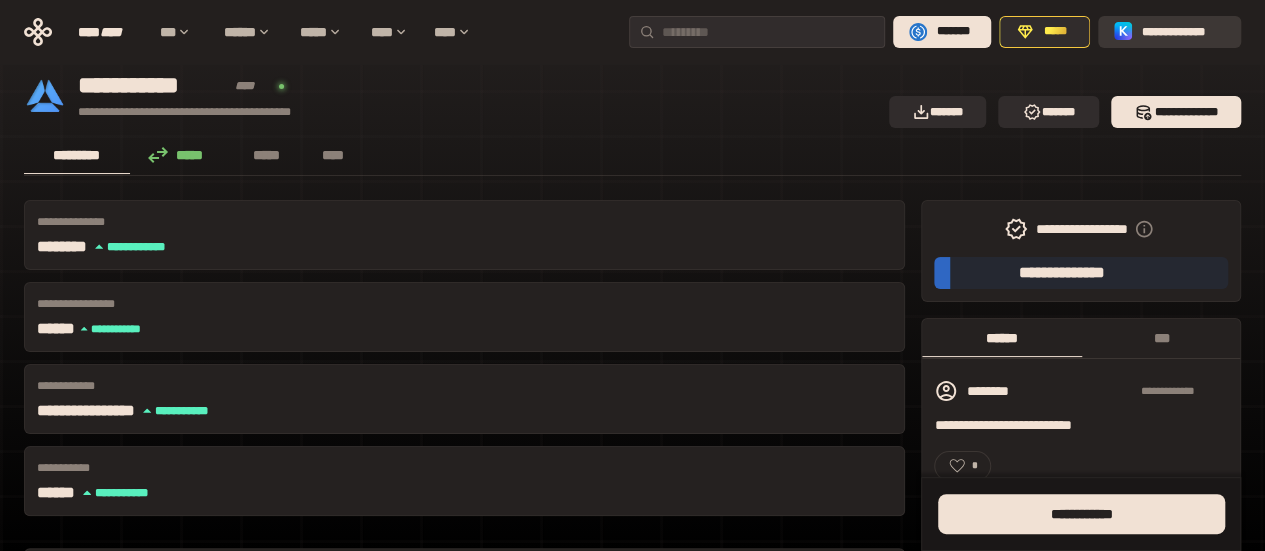 click on "**********" at bounding box center [1183, 32] 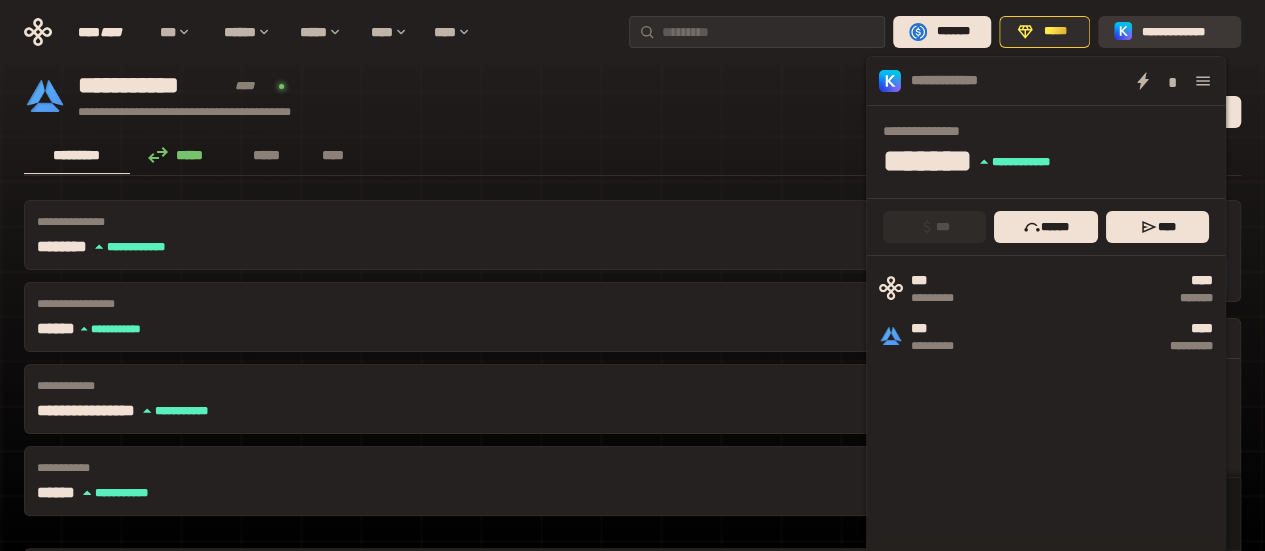 click on "**********" at bounding box center (1183, 32) 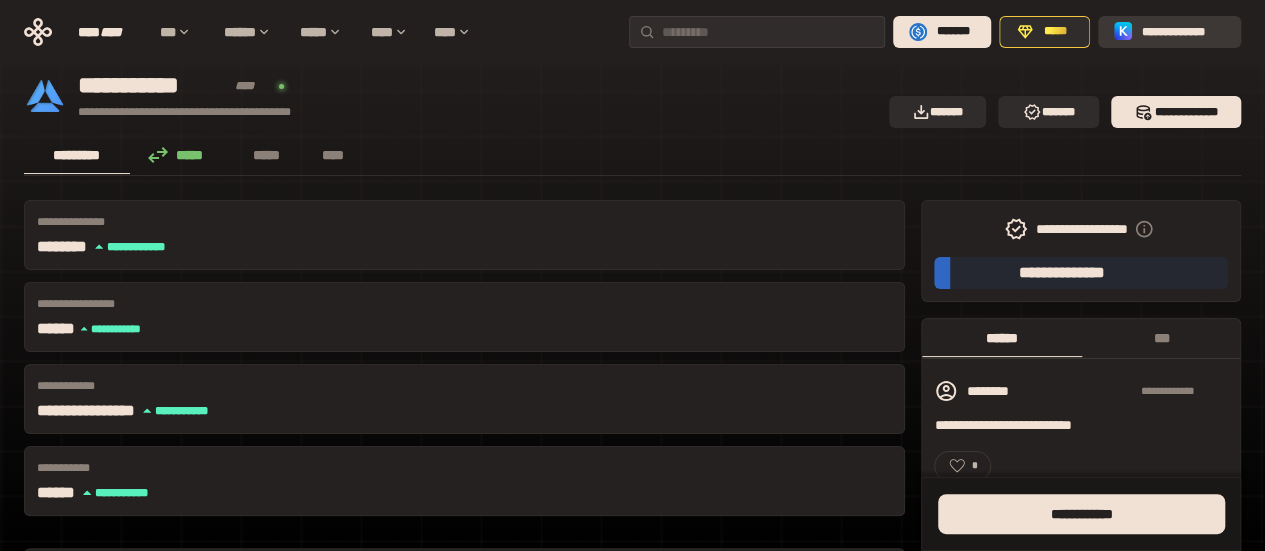 click on "**********" at bounding box center (1183, 32) 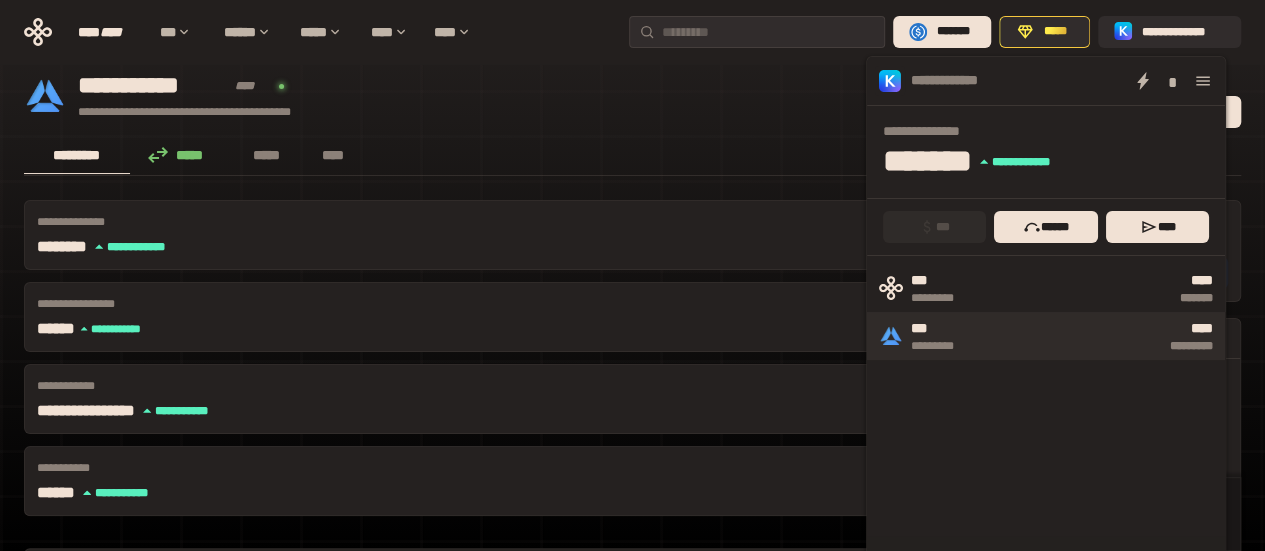 click on "*** ********* **** *********" at bounding box center [1046, 336] 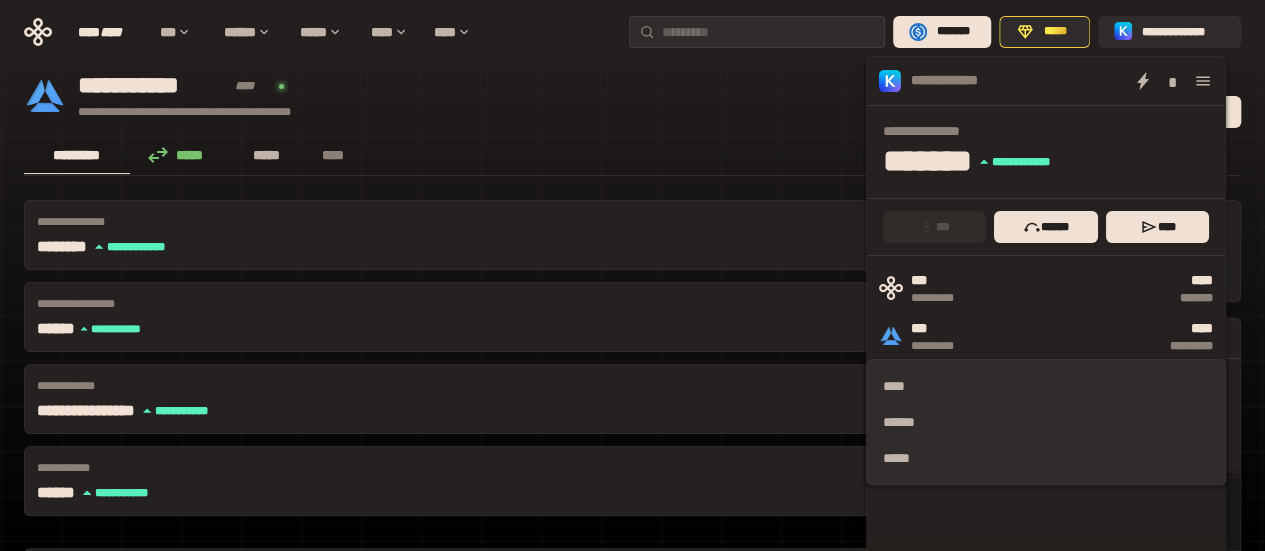 click on "*****" at bounding box center [267, 155] 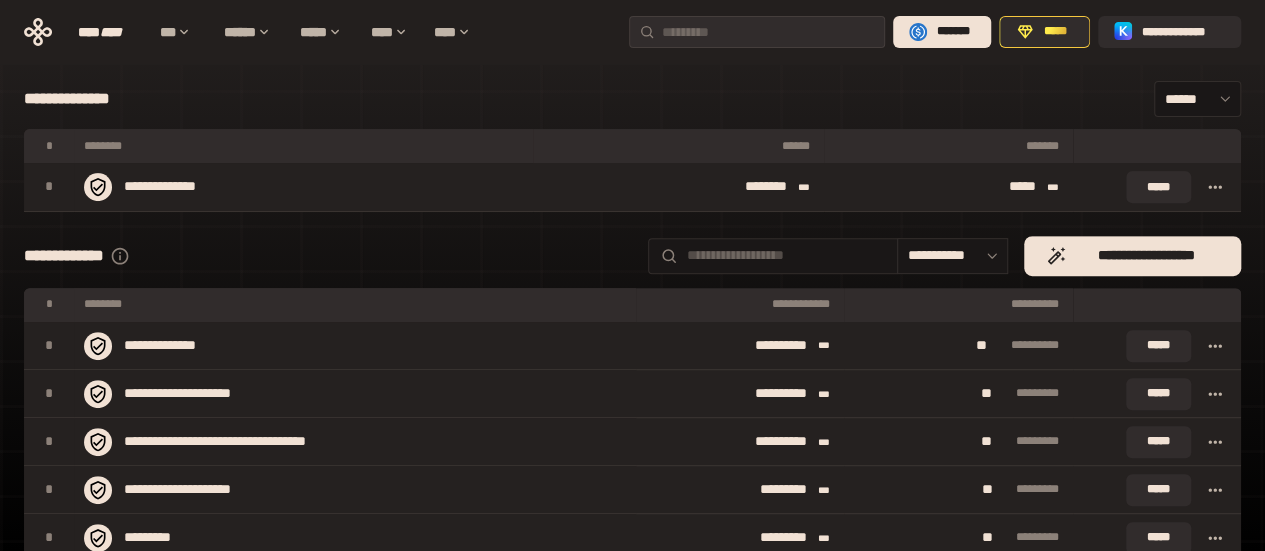 scroll, scrollTop: 0, scrollLeft: 0, axis: both 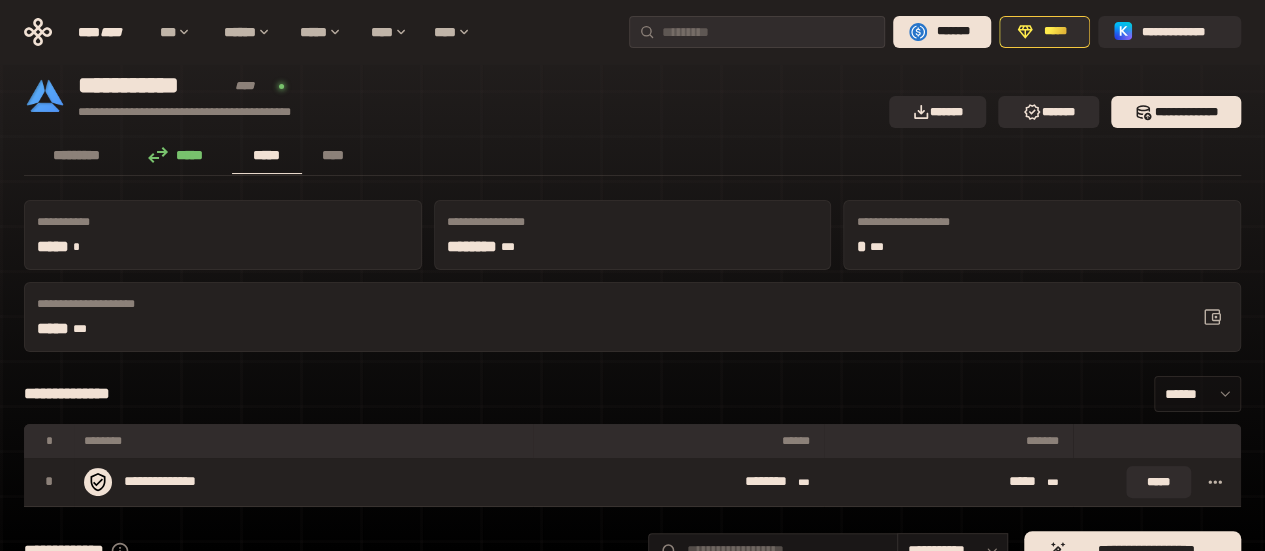 click 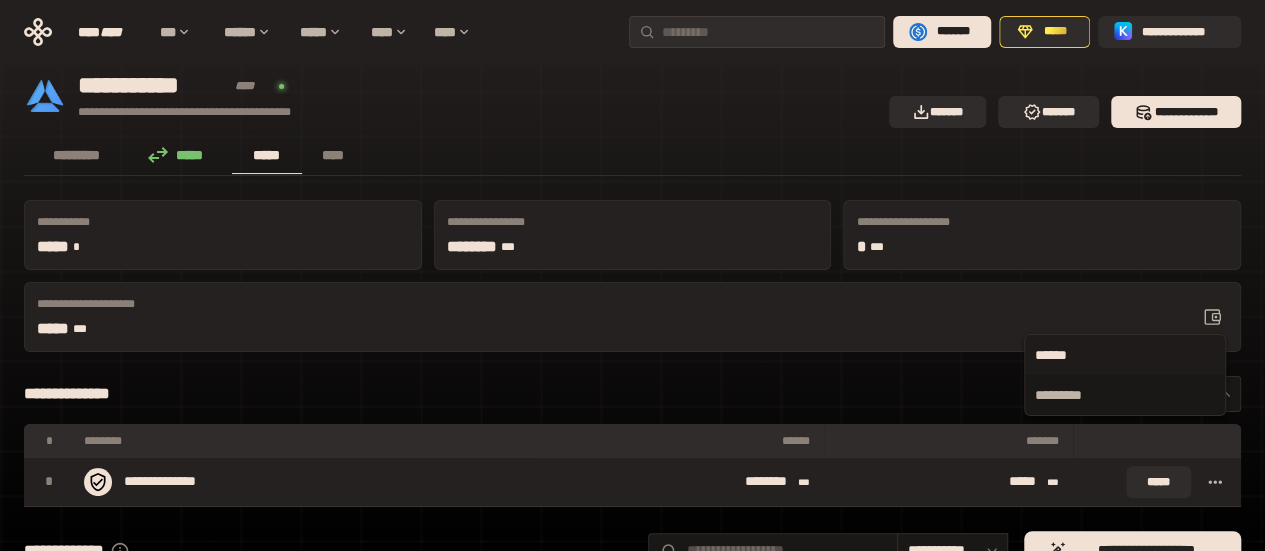 click on "**********" at bounding box center (632, 394) 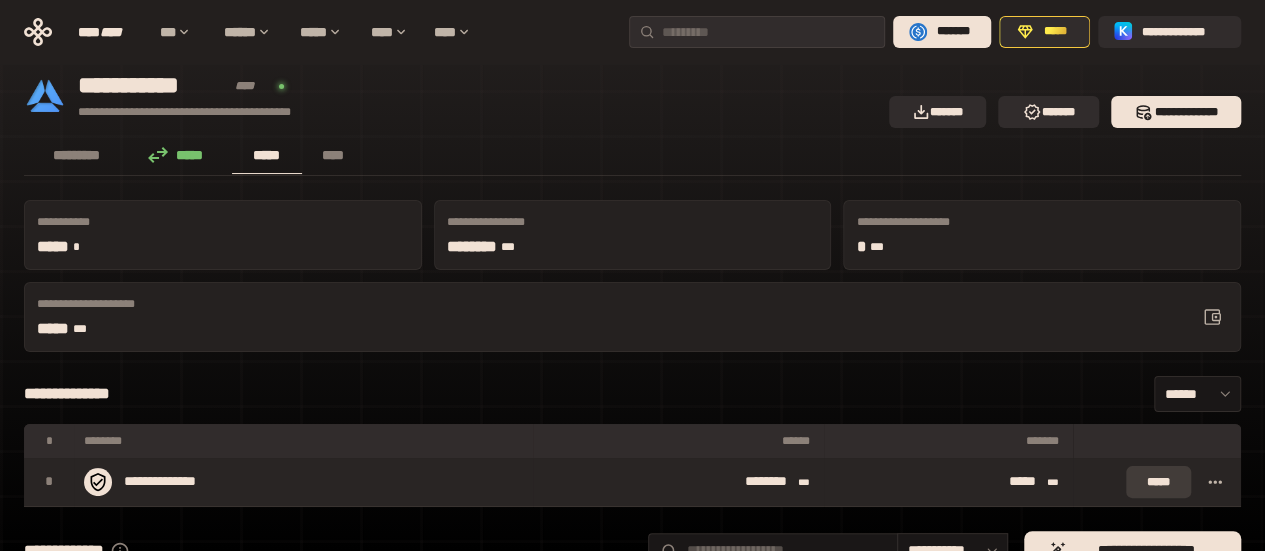click on "*****" at bounding box center (1158, 482) 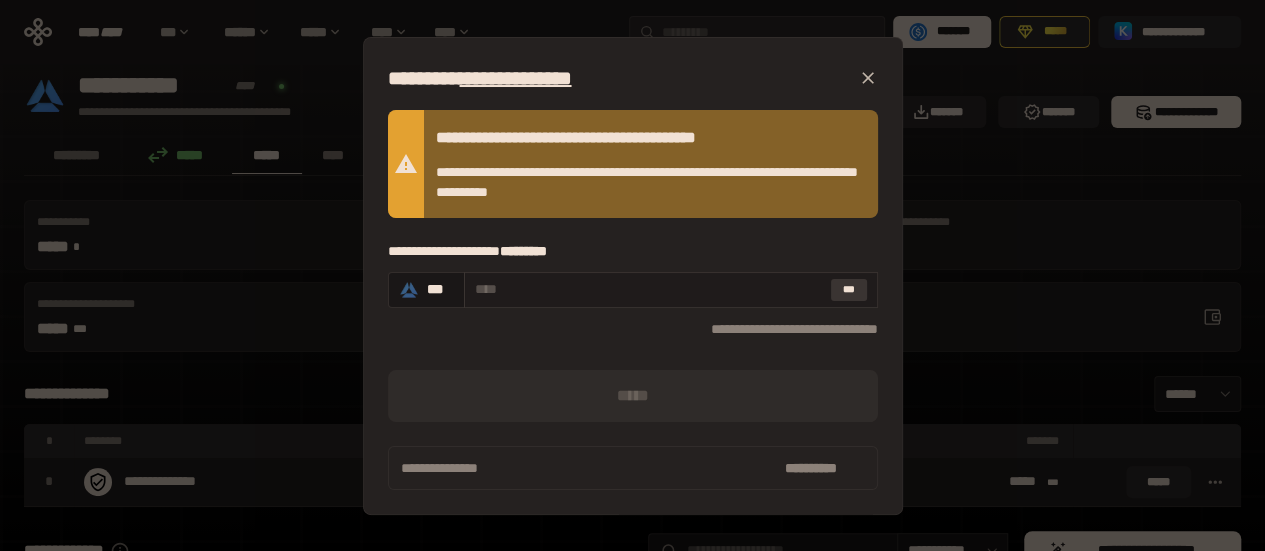 click on "***" at bounding box center [849, 290] 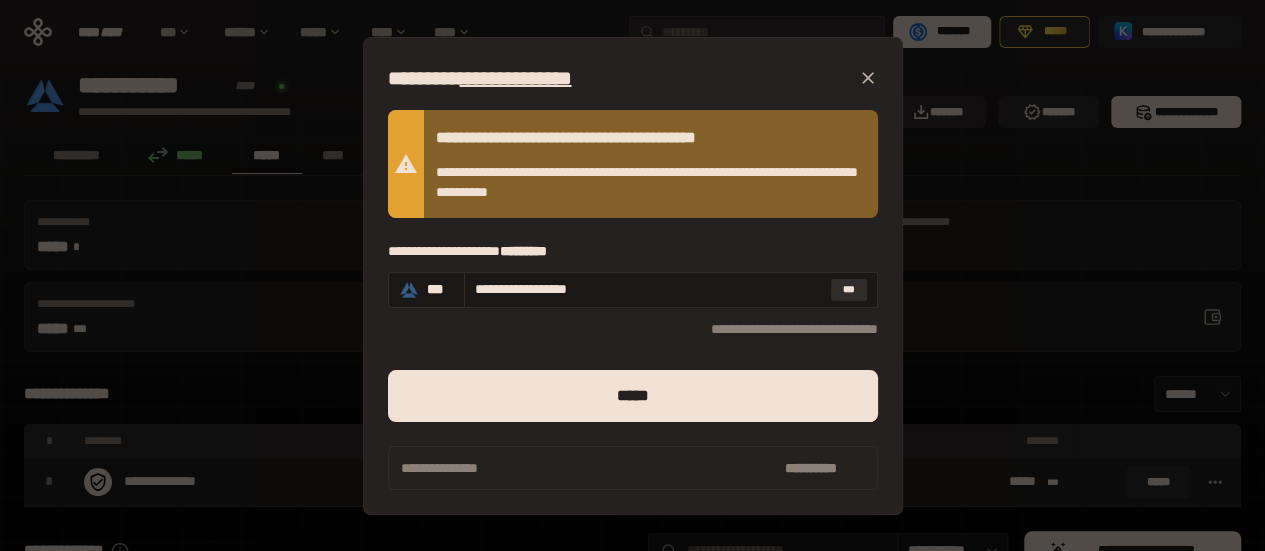 click 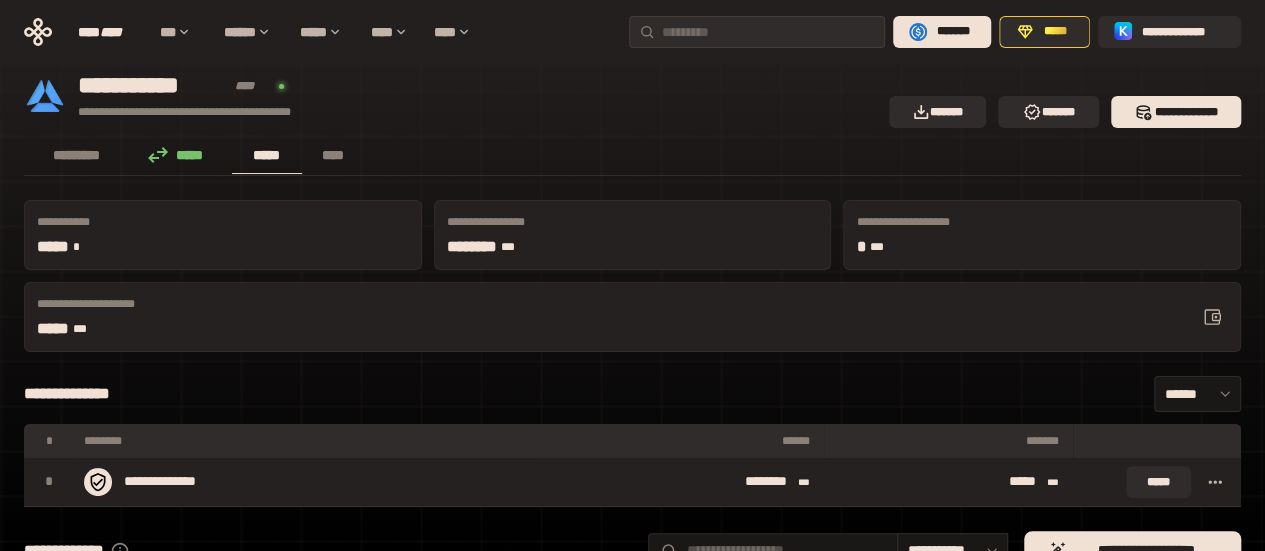 click on "**********" at bounding box center (632, 317) 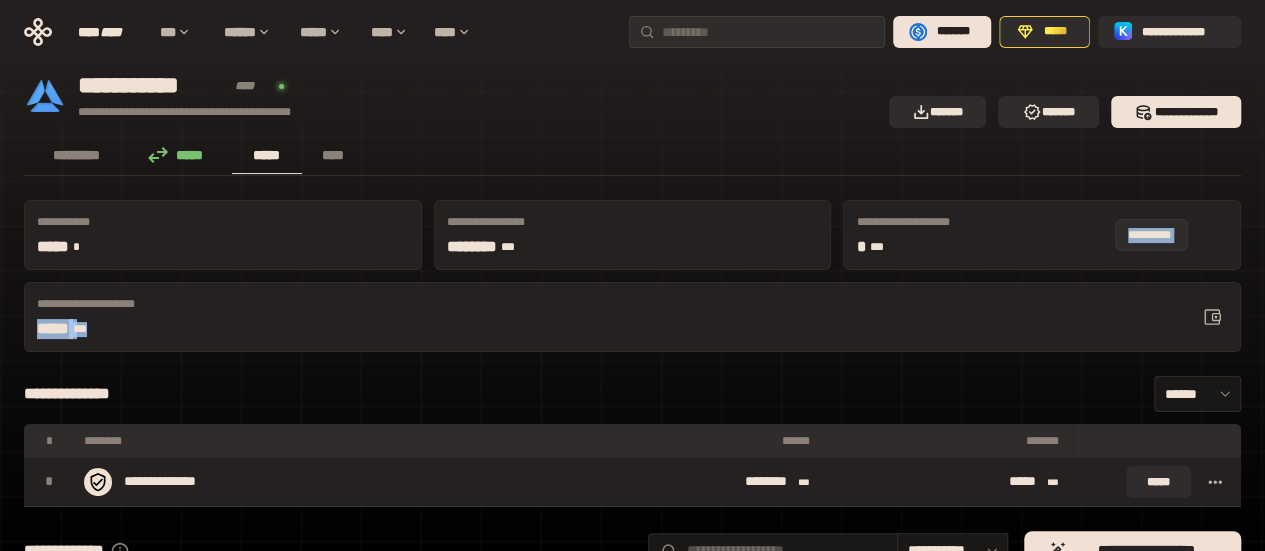 click 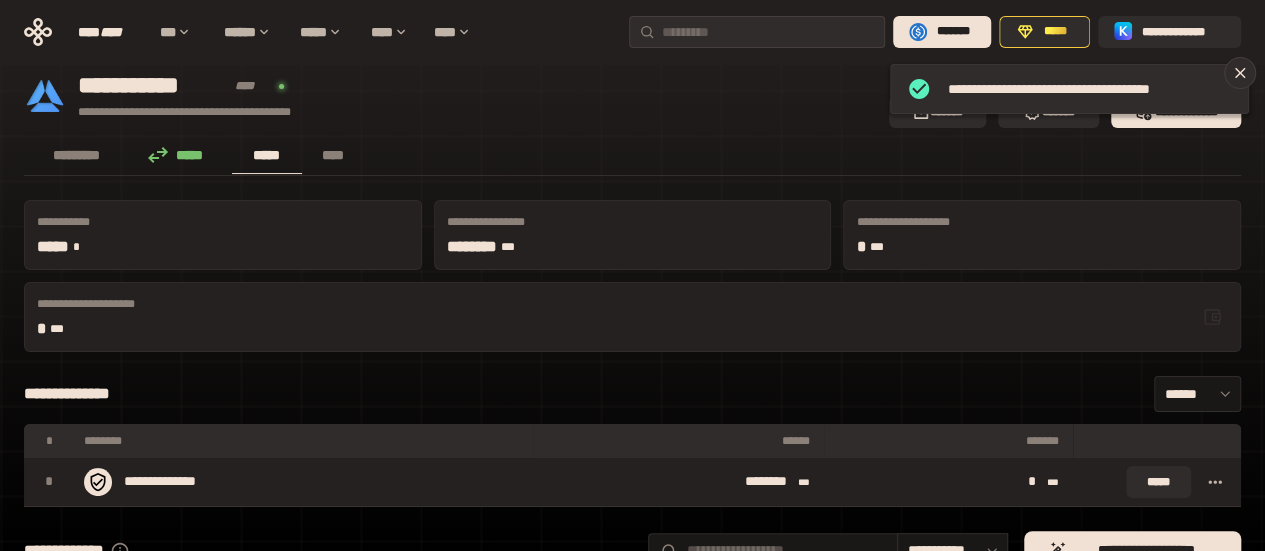 click on "**********" at bounding box center (632, 394) 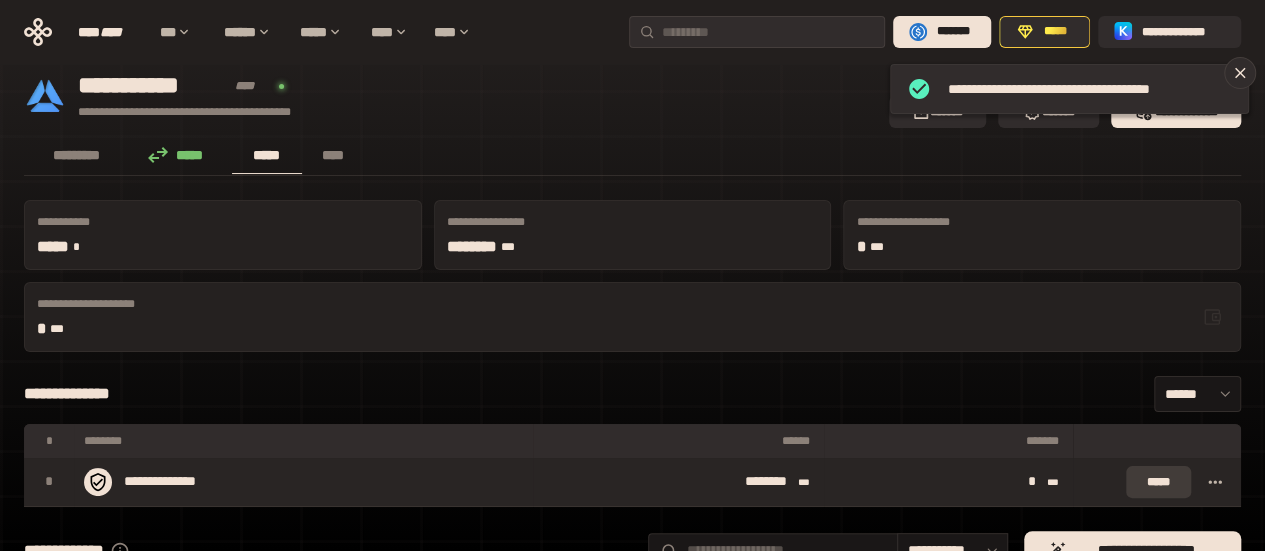 click on "*****" at bounding box center (1158, 482) 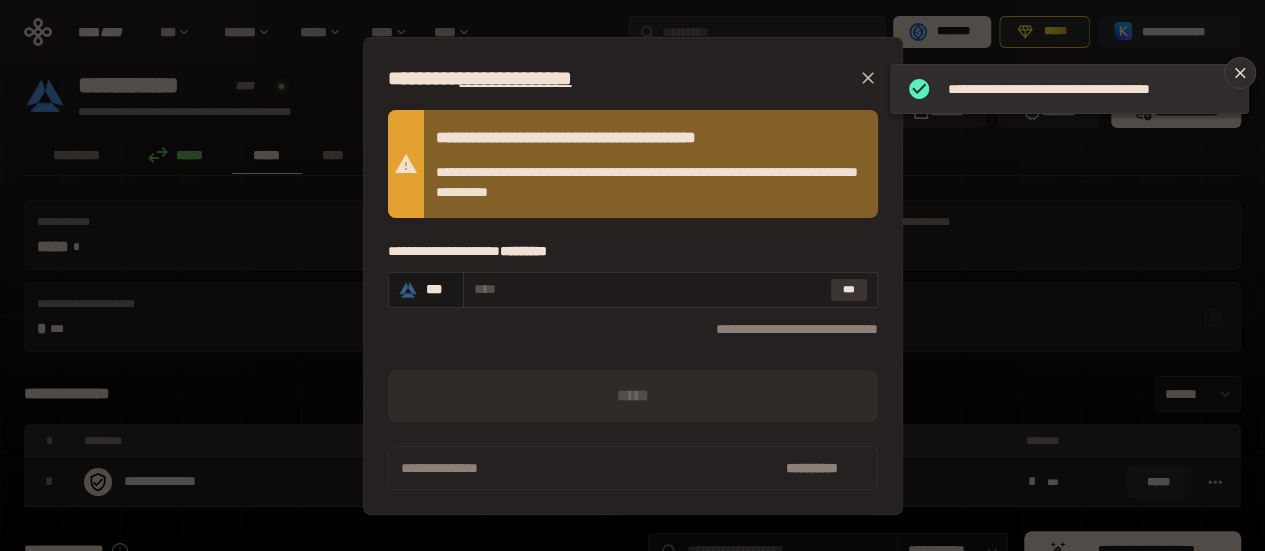 click on "***" at bounding box center [849, 290] 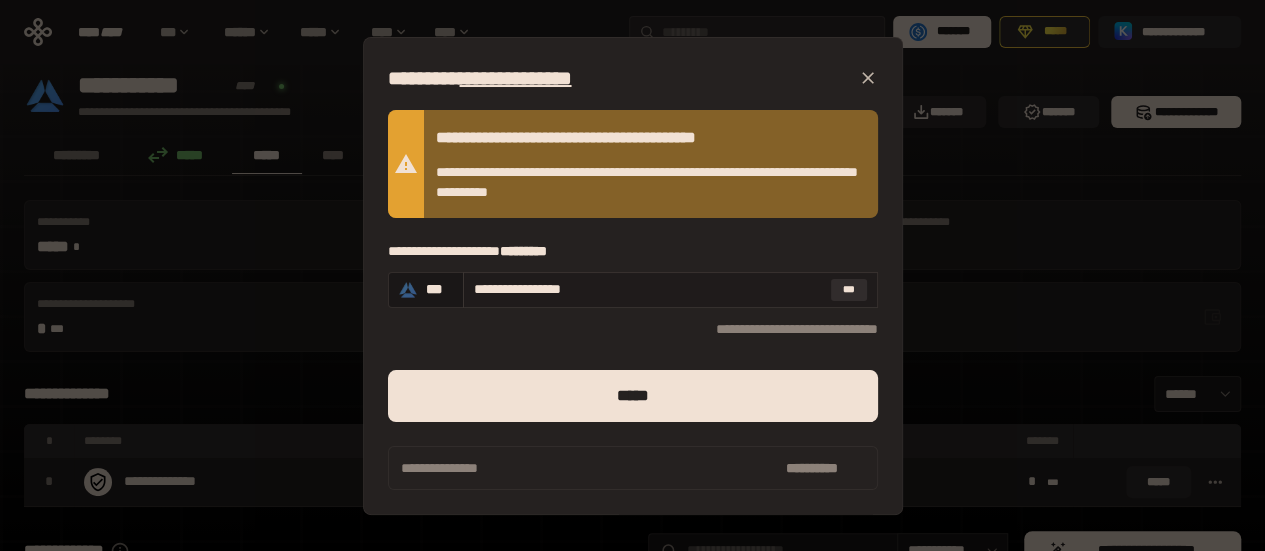 drag, startPoint x: 654, startPoint y: 287, endPoint x: 484, endPoint y: 288, distance: 170.00294 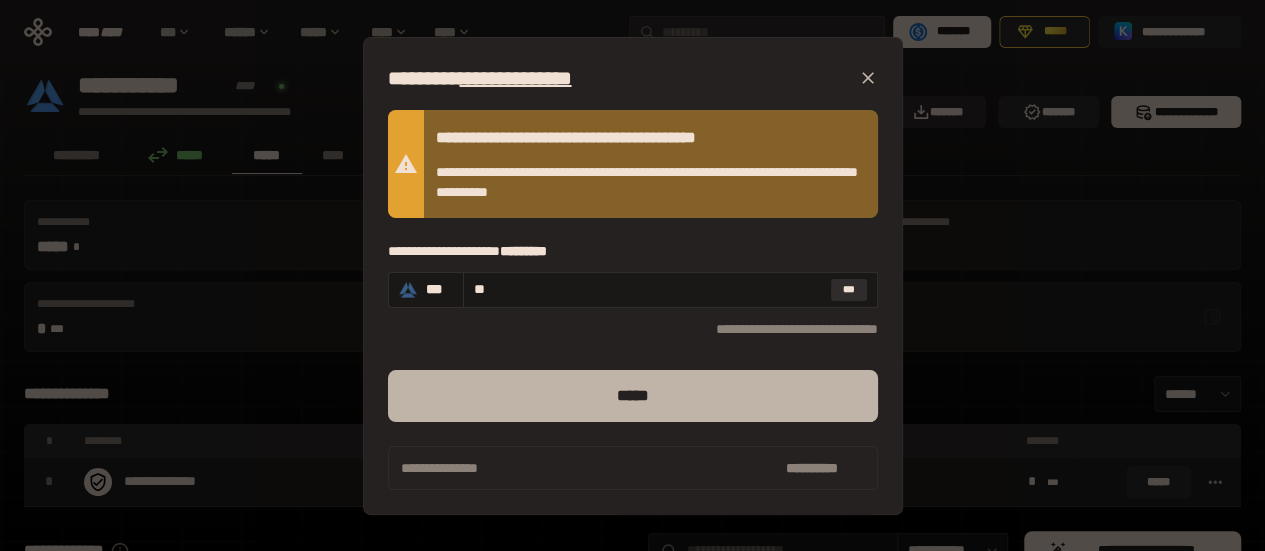 type on "**" 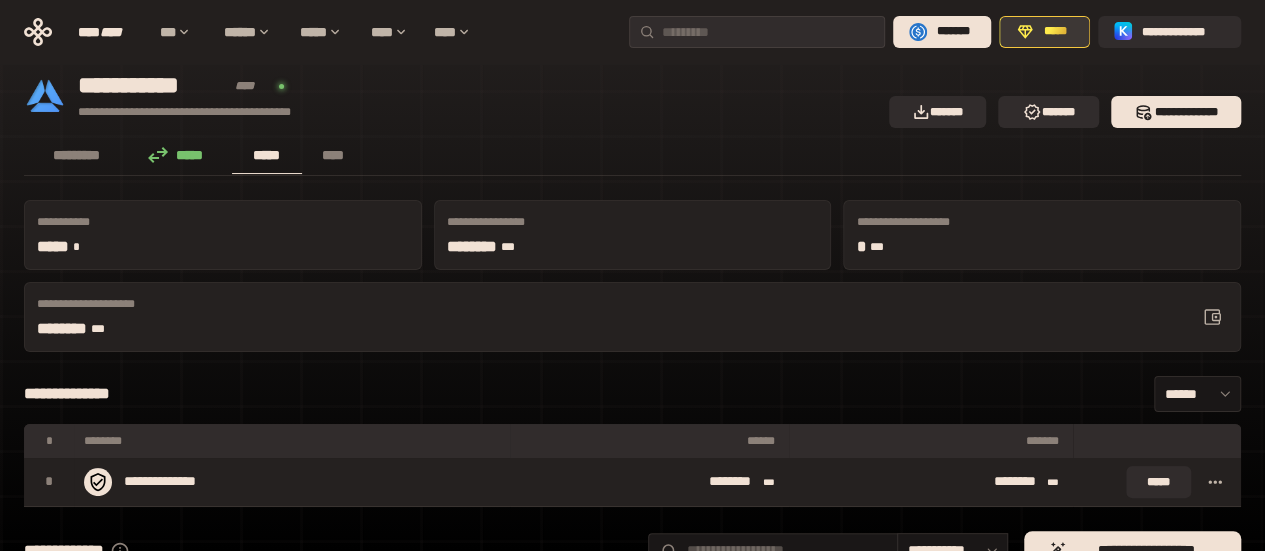 click on "*****" at bounding box center (1055, 32) 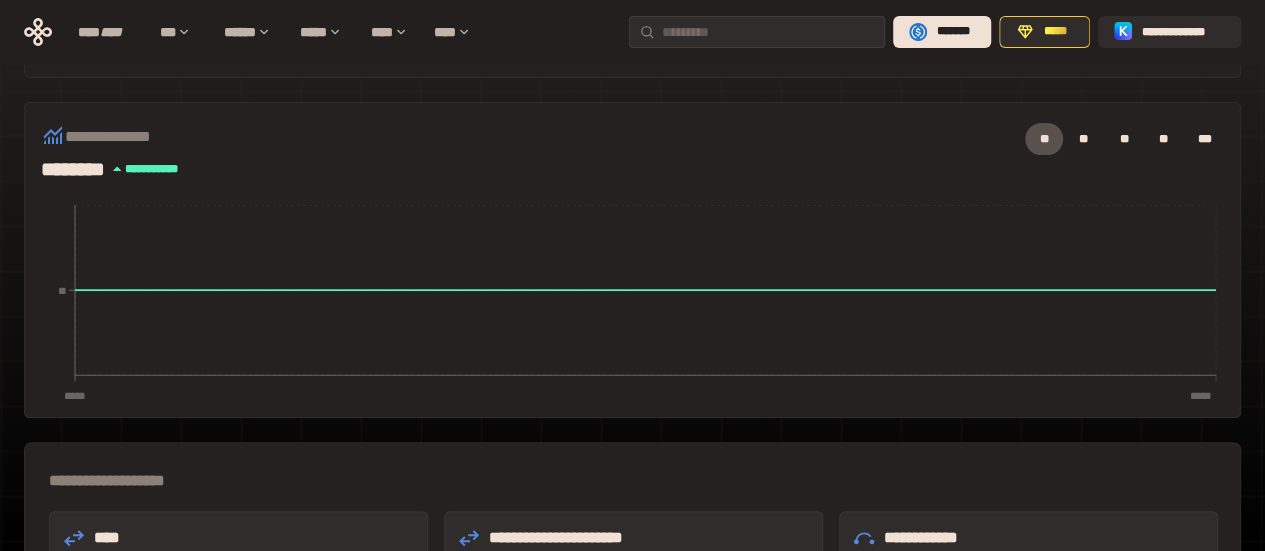 scroll, scrollTop: 0, scrollLeft: 0, axis: both 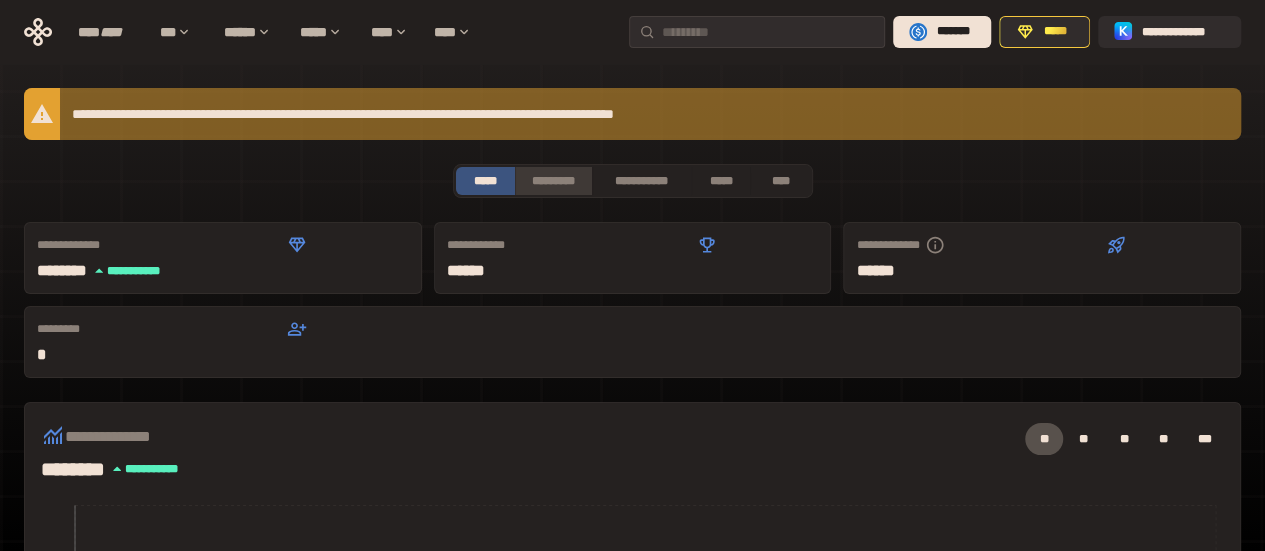 click on "*********" at bounding box center (553, 181) 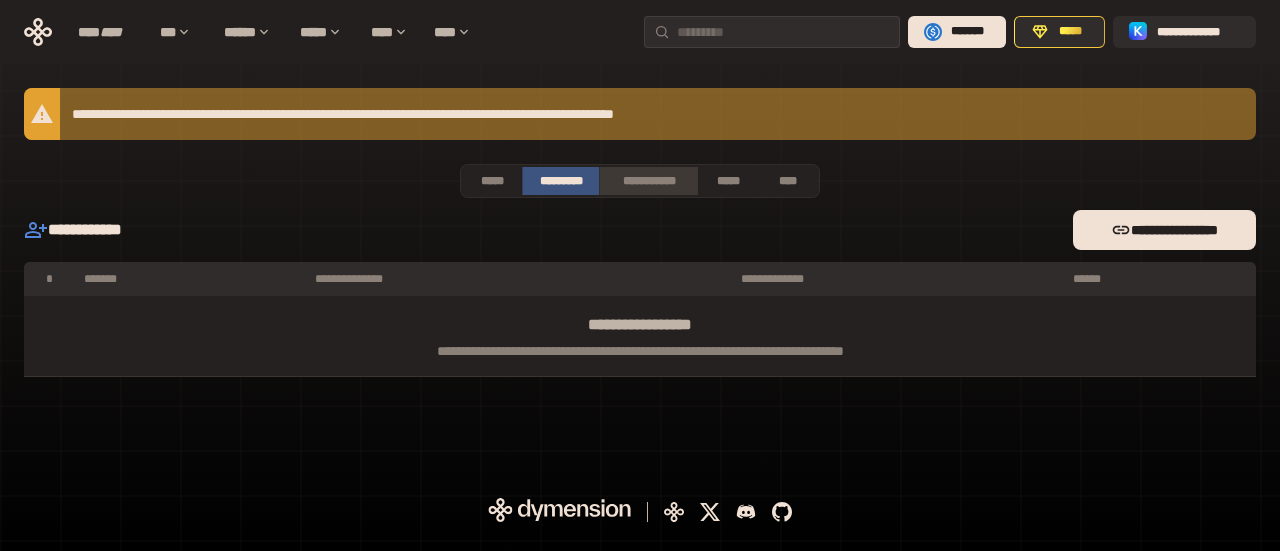 click on "**********" at bounding box center (648, 181) 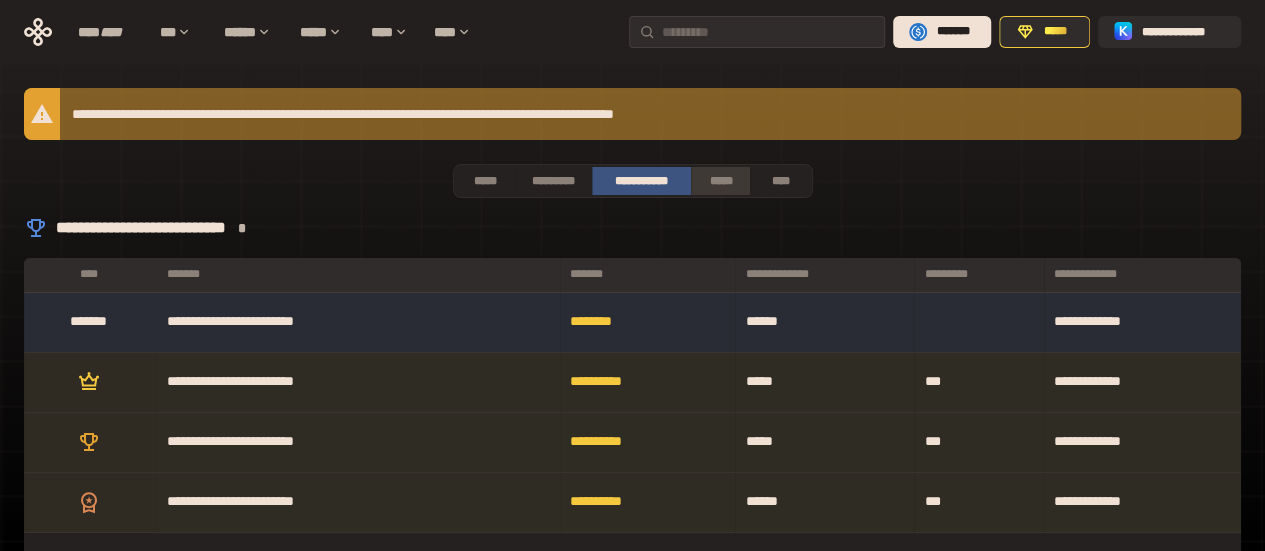 click on "*****" at bounding box center (721, 181) 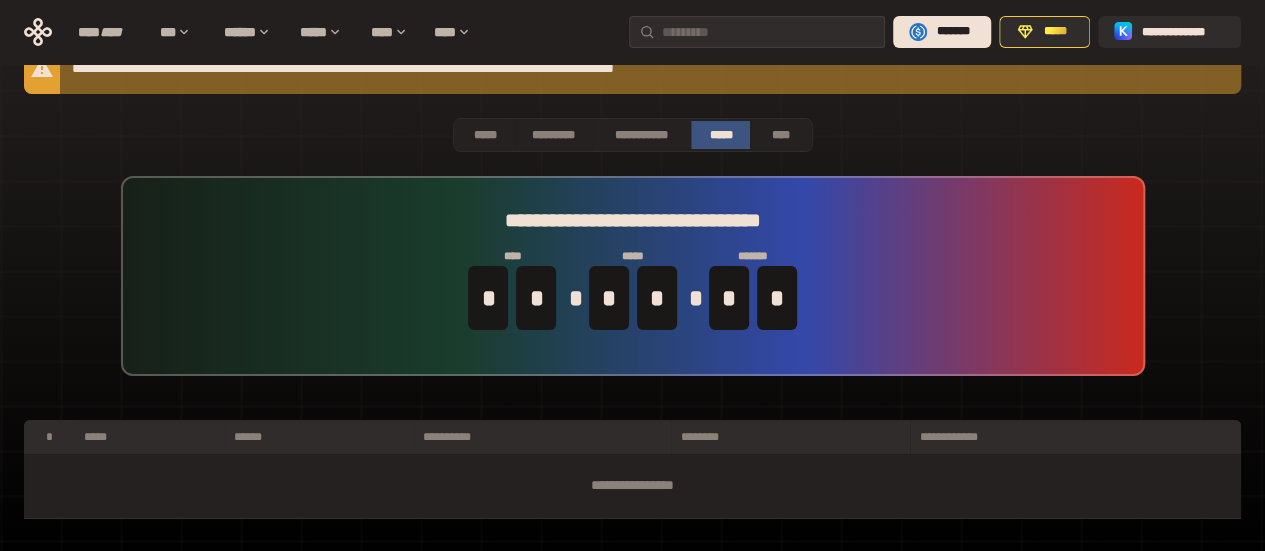 scroll, scrollTop: 0, scrollLeft: 0, axis: both 